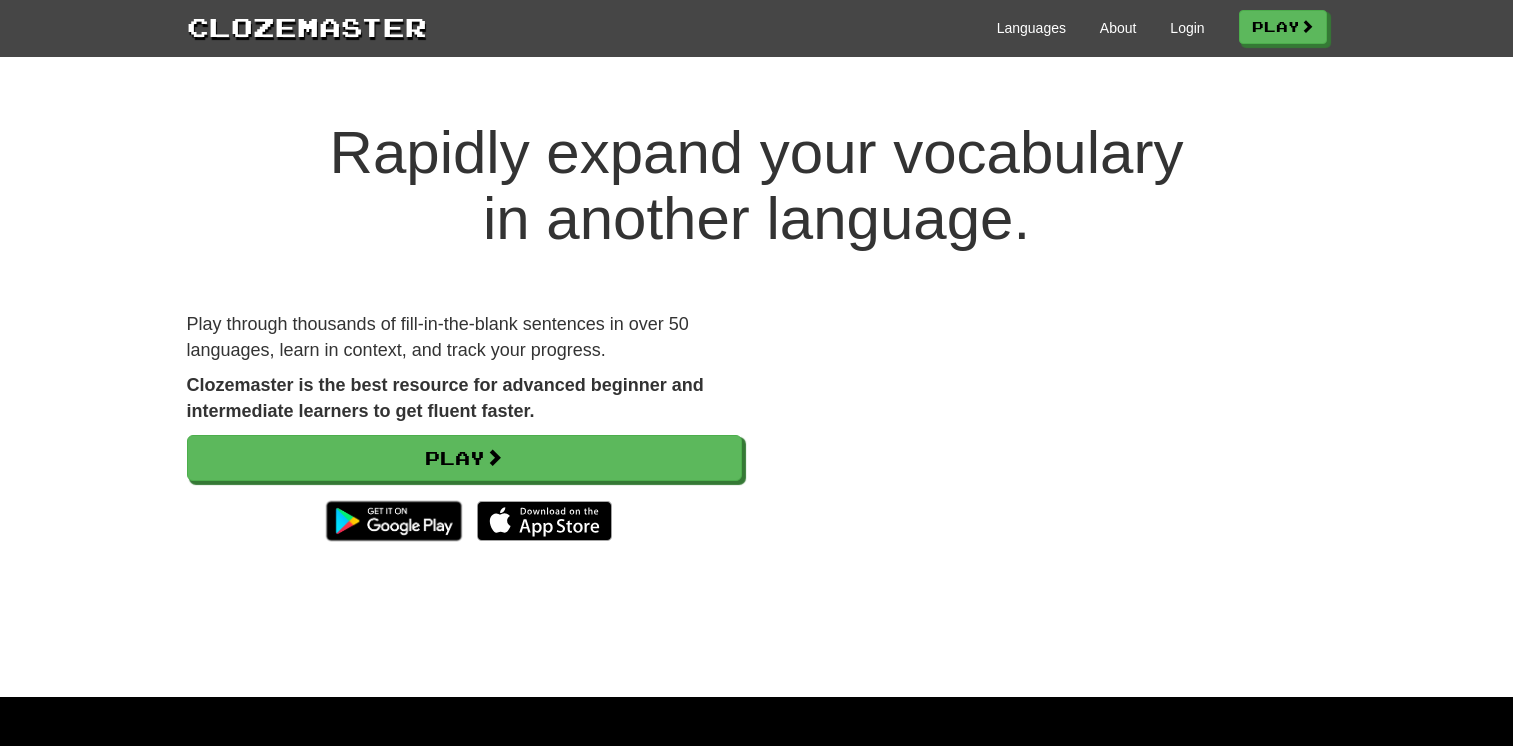 scroll, scrollTop: 0, scrollLeft: 0, axis: both 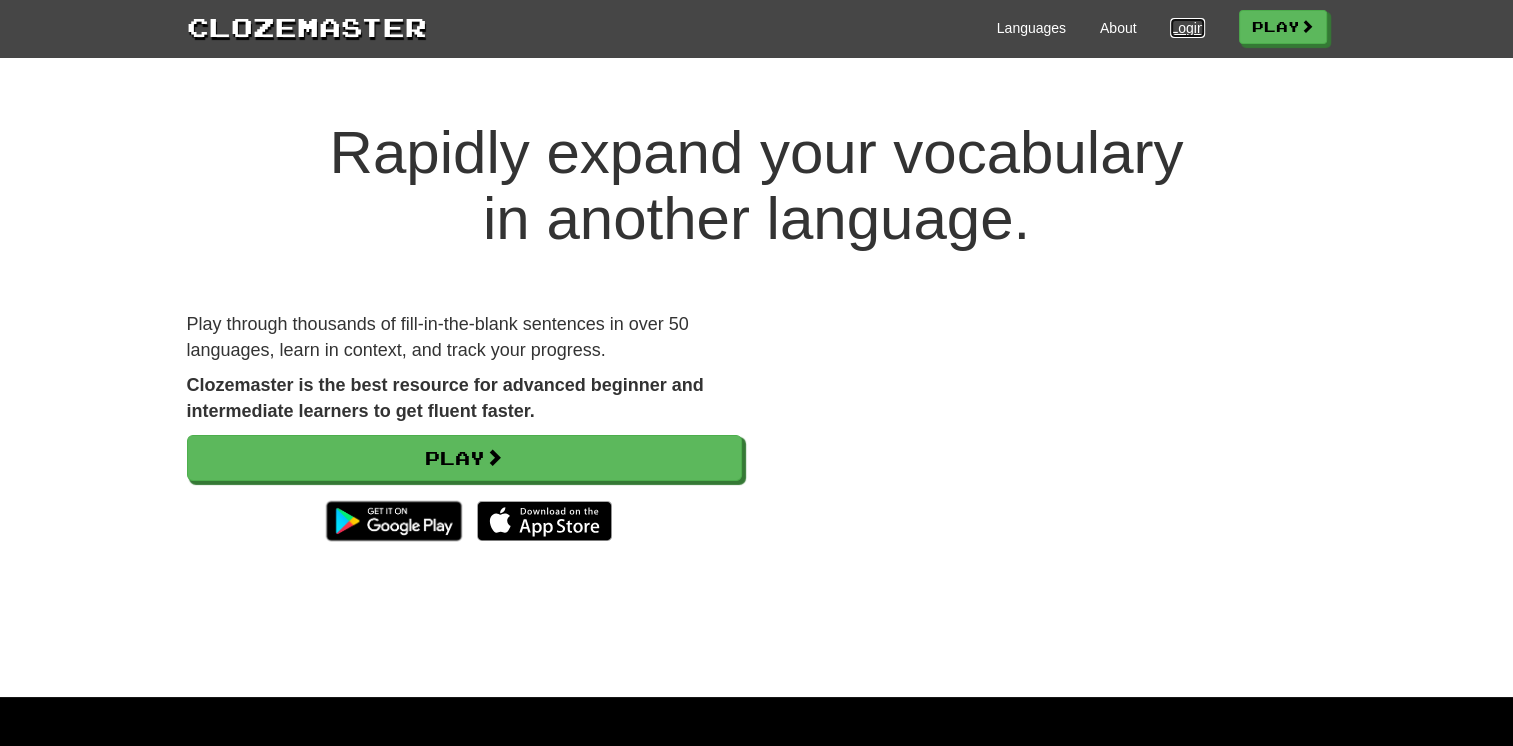 click on "Login" at bounding box center (1187, 28) 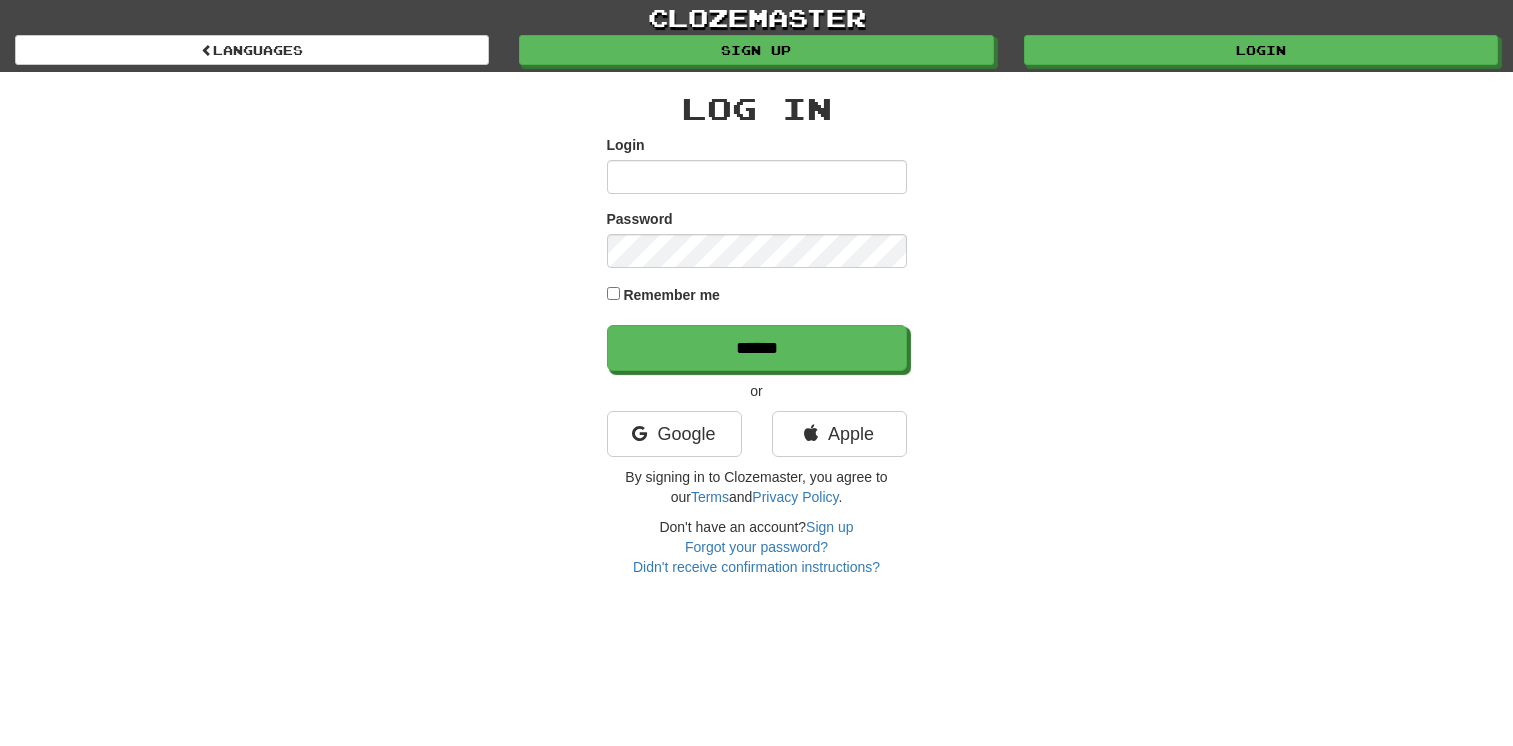 scroll, scrollTop: 0, scrollLeft: 0, axis: both 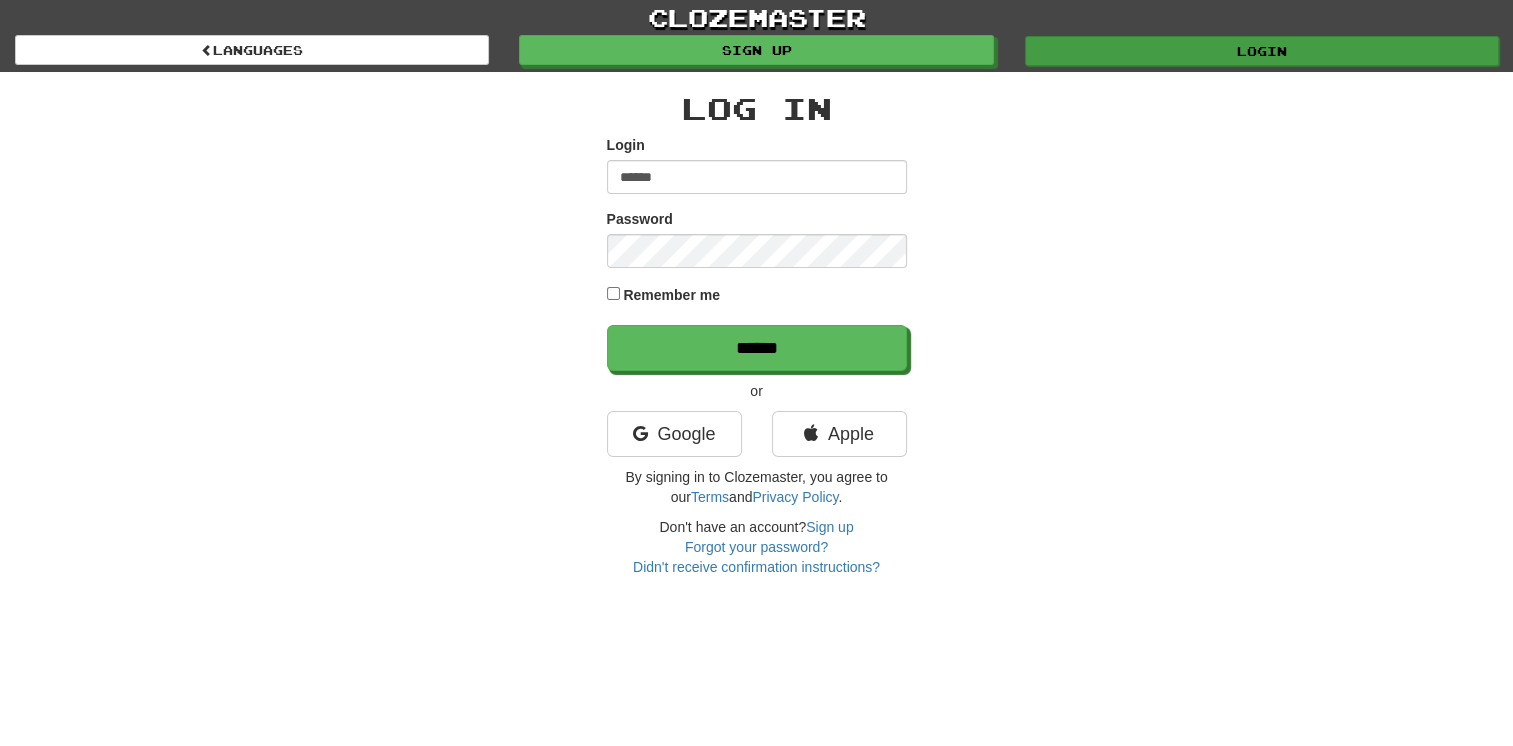 type on "******" 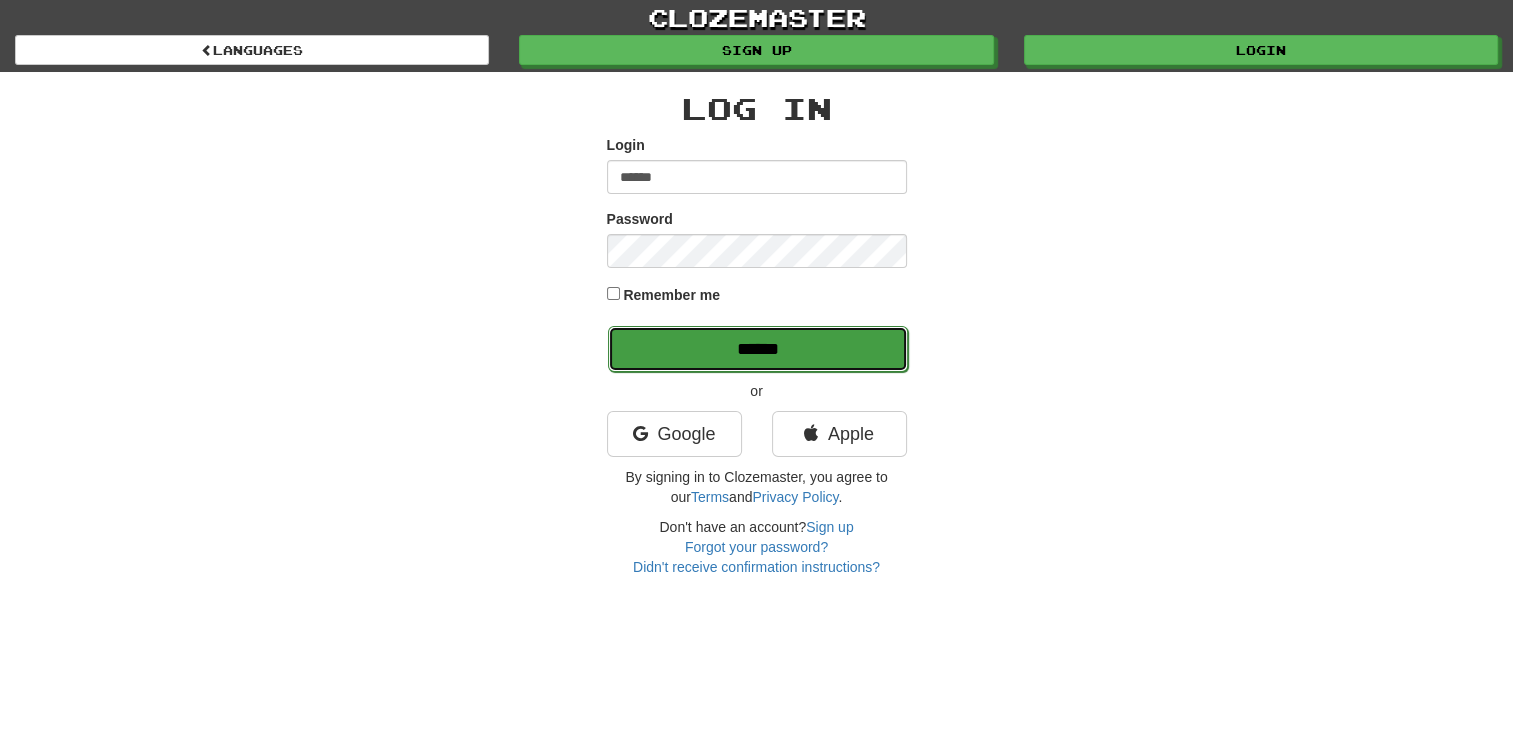 click on "******" at bounding box center (758, 349) 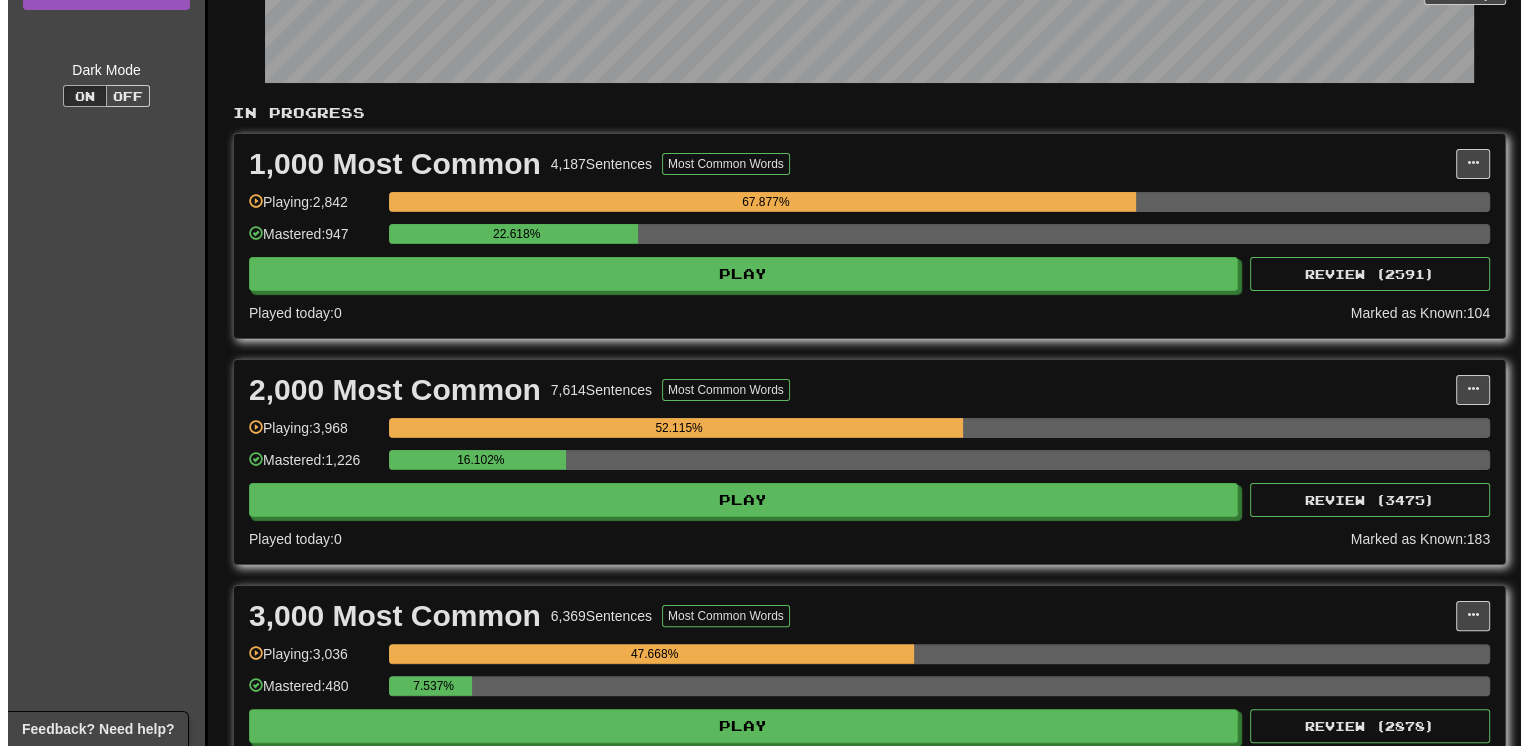 scroll, scrollTop: 280, scrollLeft: 0, axis: vertical 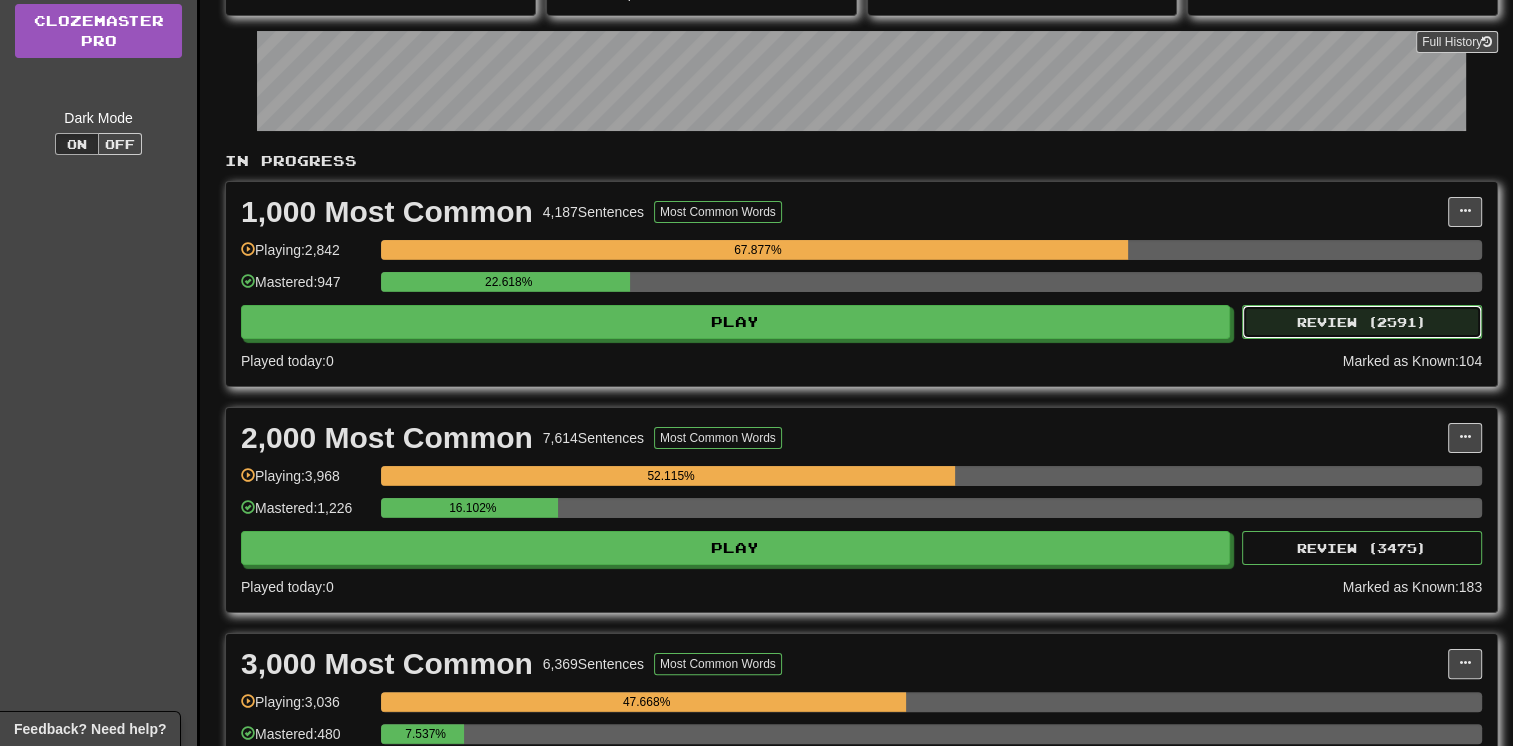 click on "Review ( 2591 )" at bounding box center [1362, 322] 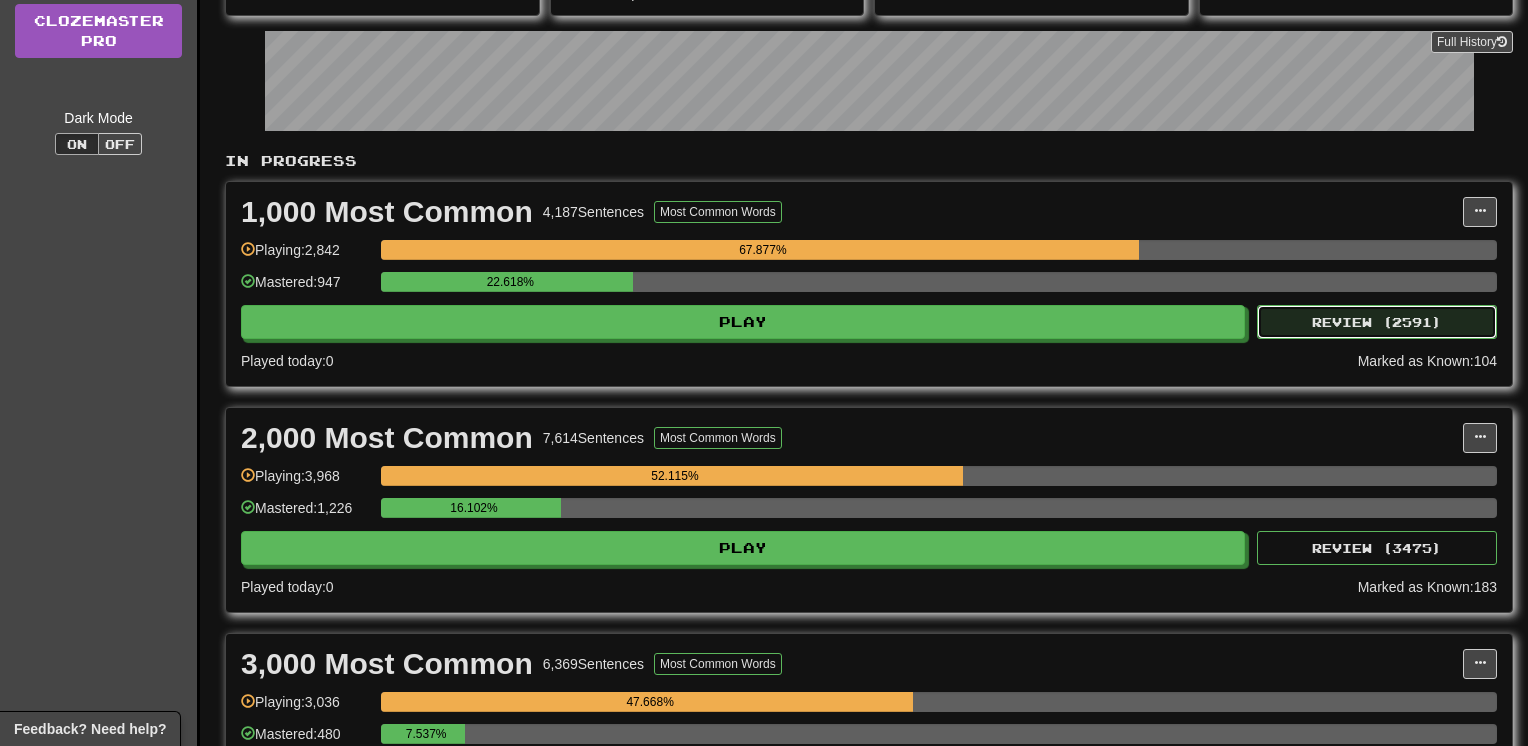 select on "**" 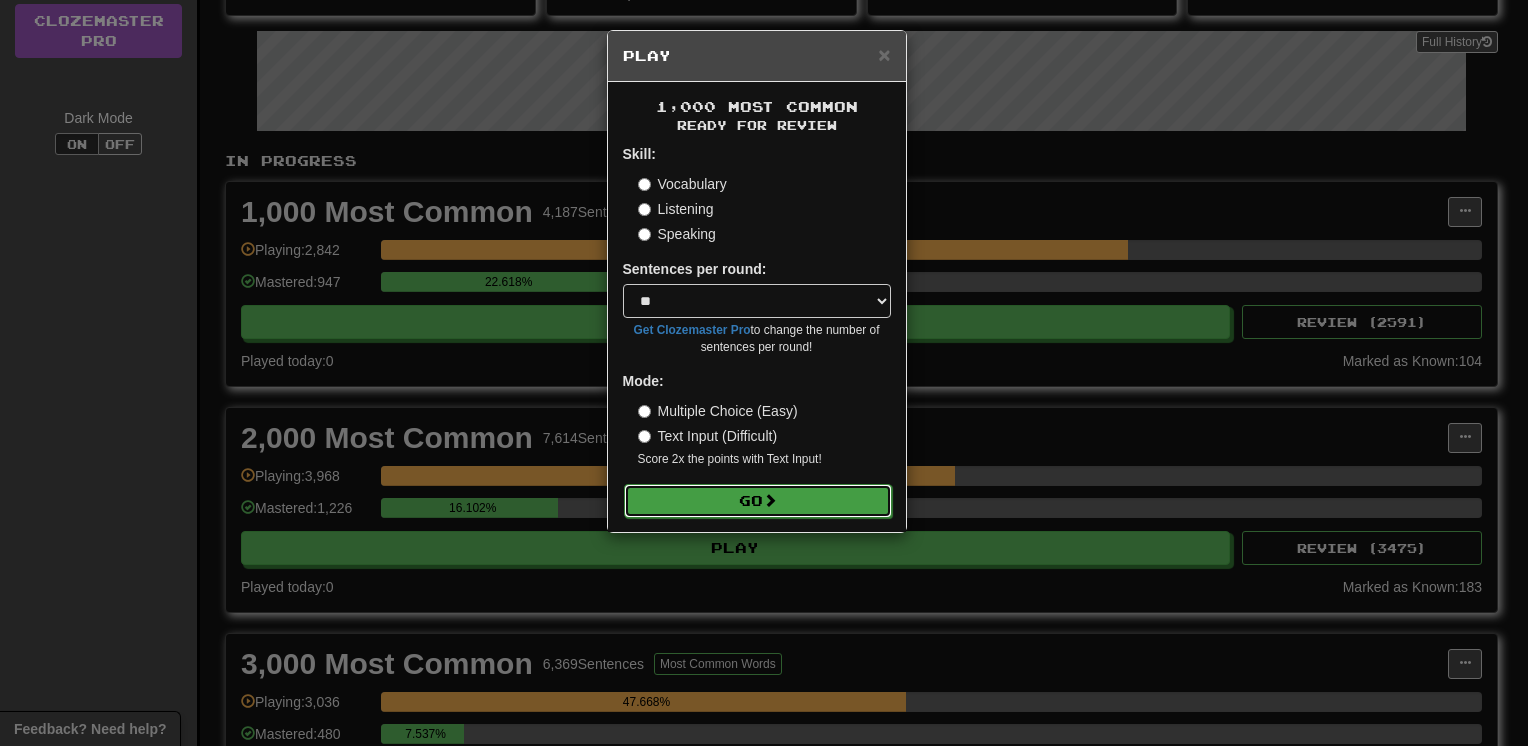 click at bounding box center (770, 500) 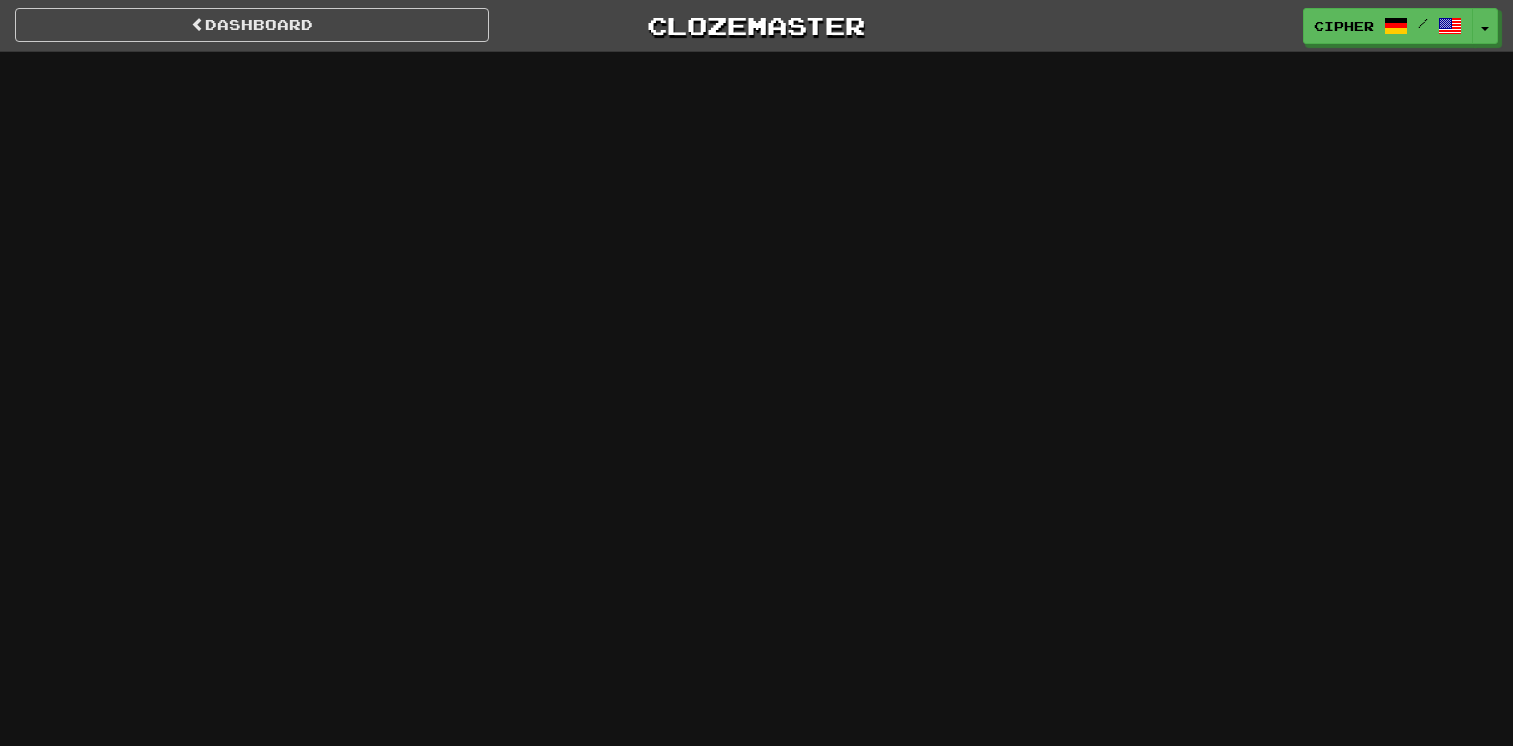 scroll, scrollTop: 0, scrollLeft: 0, axis: both 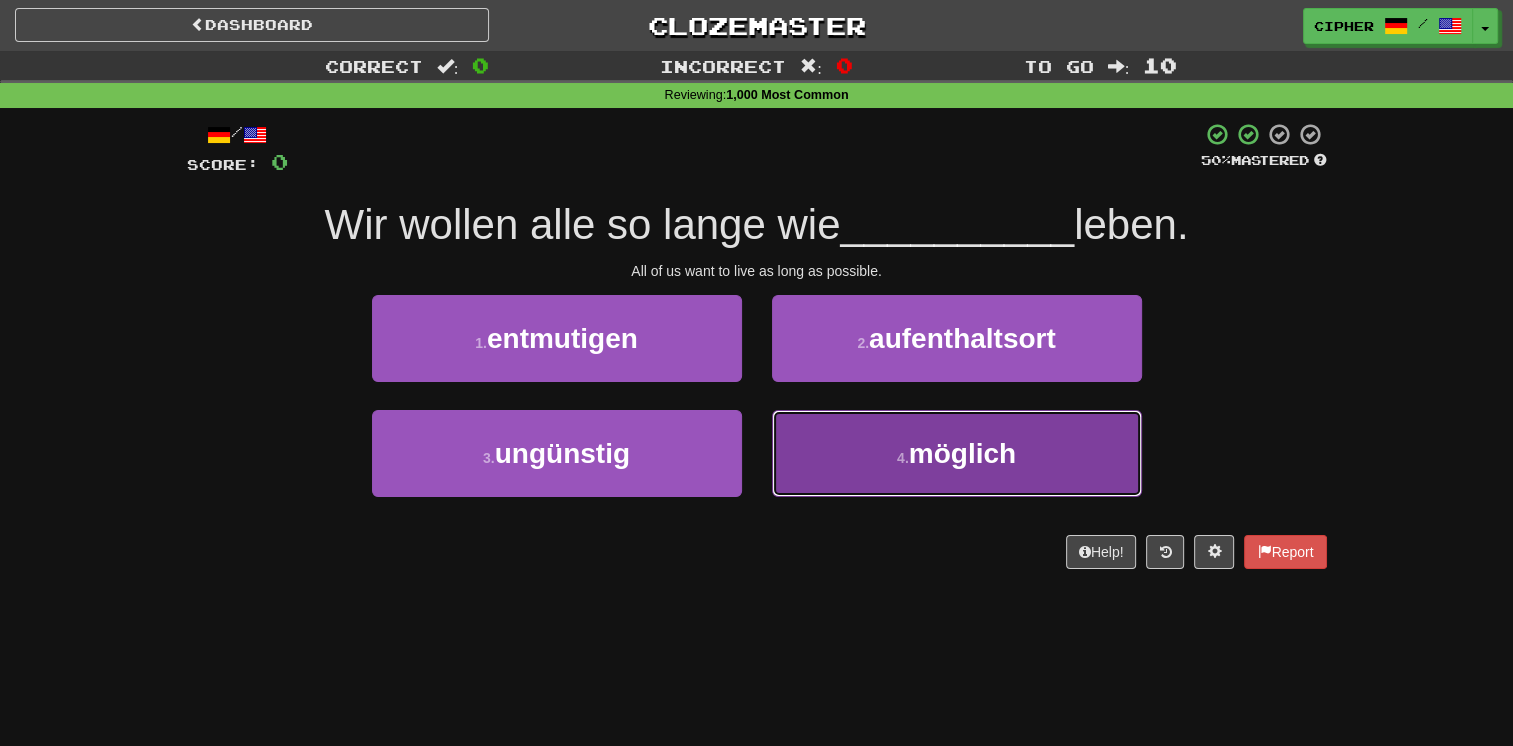 click on "[NUMBER] möglich" at bounding box center (957, 453) 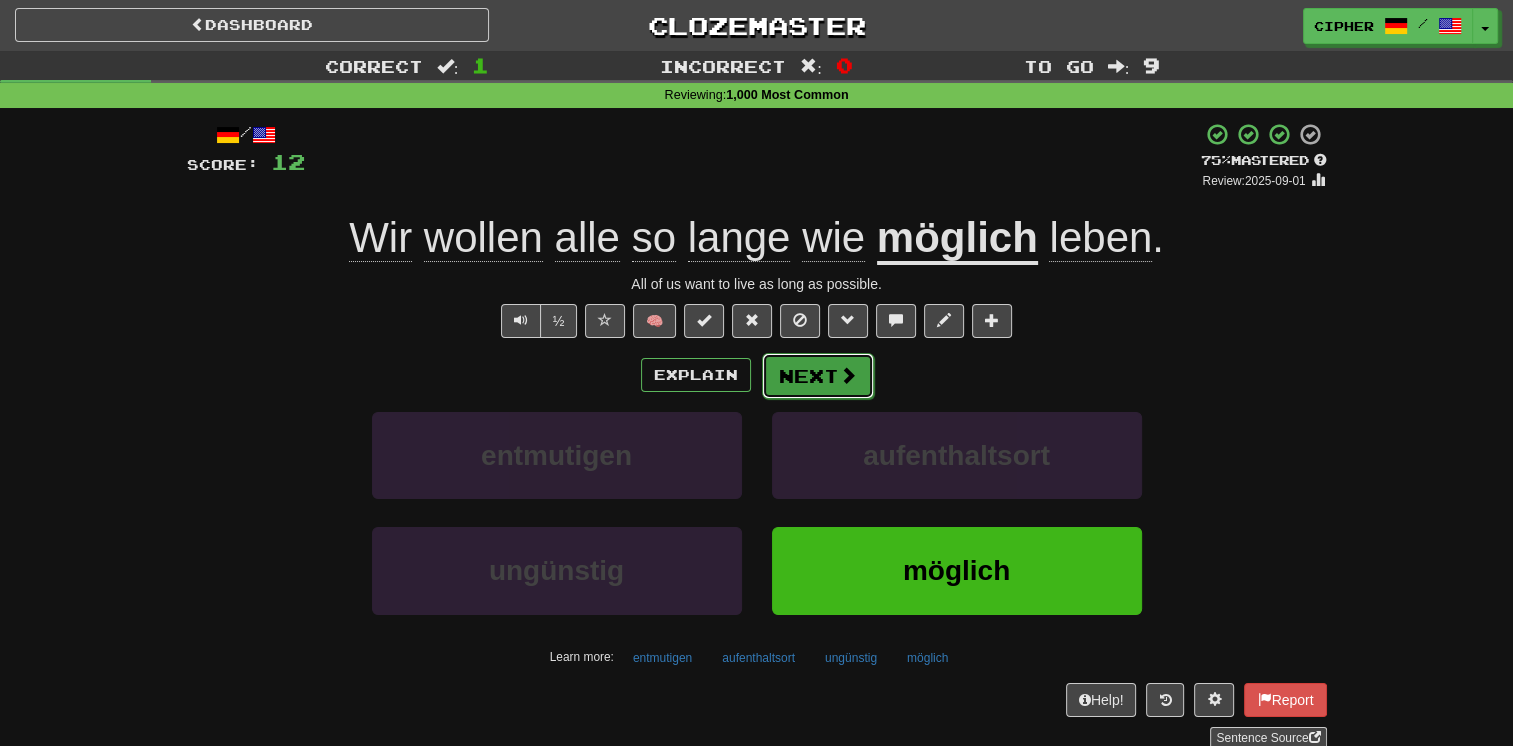 click on "Next" at bounding box center (818, 376) 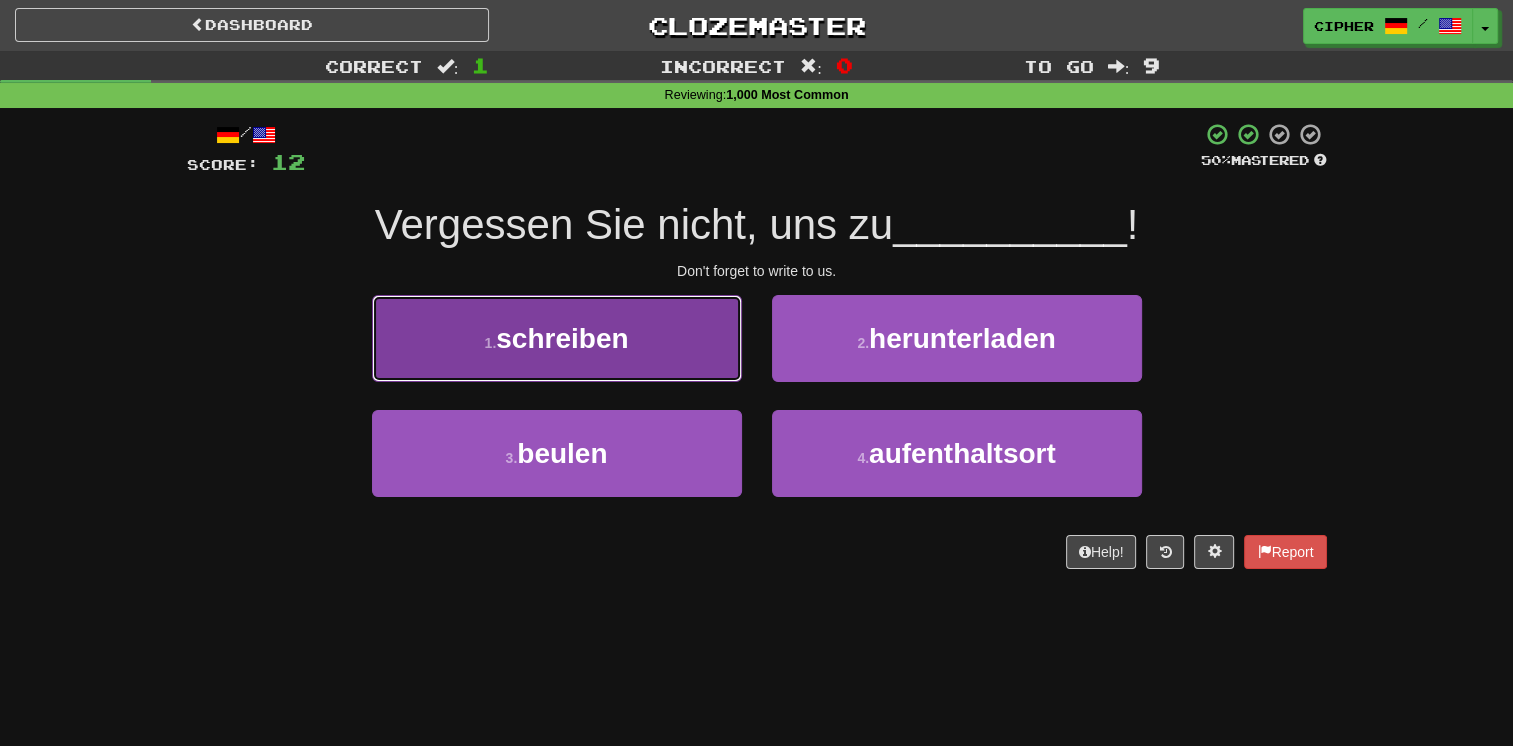 click on "1 .  schreiben" at bounding box center [557, 338] 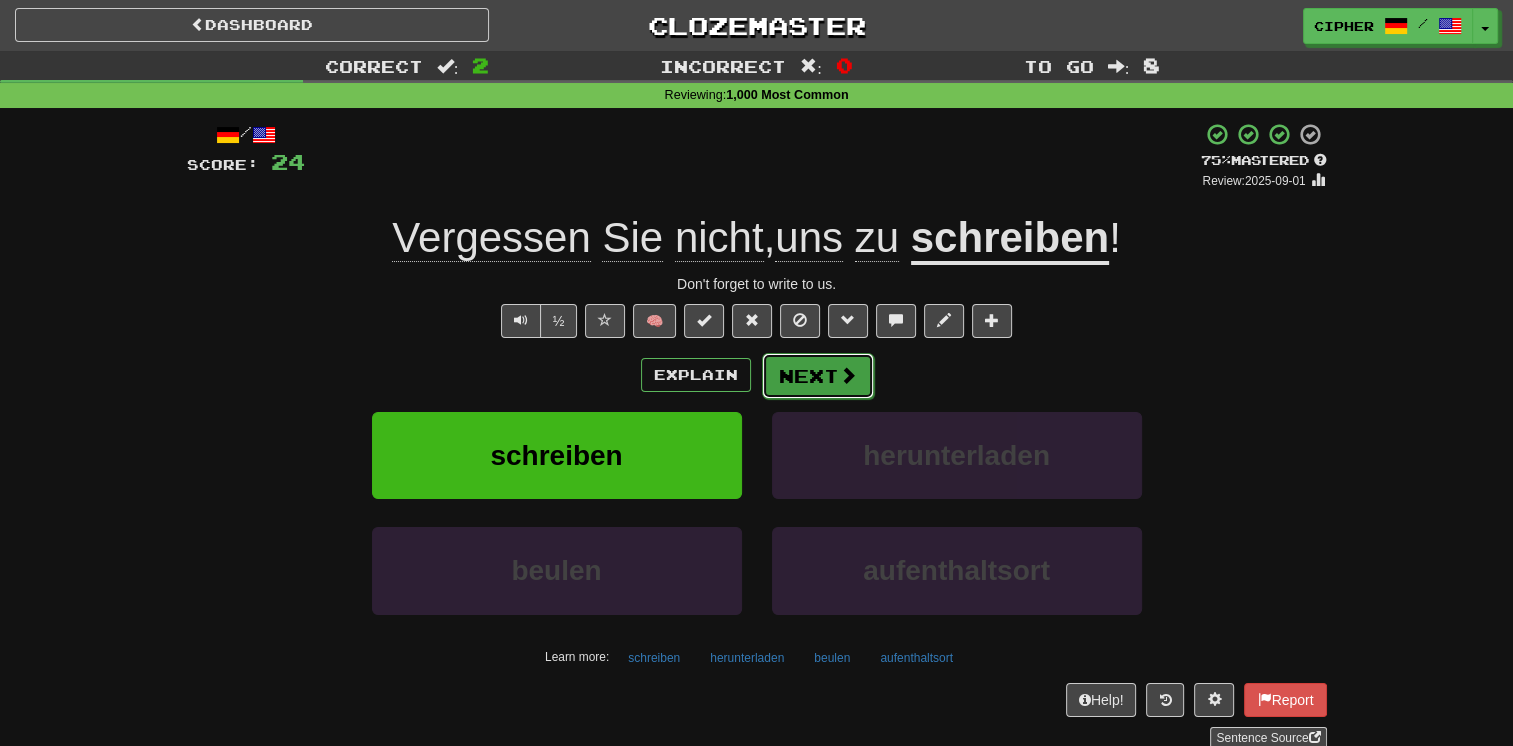 click on "Next" at bounding box center (818, 376) 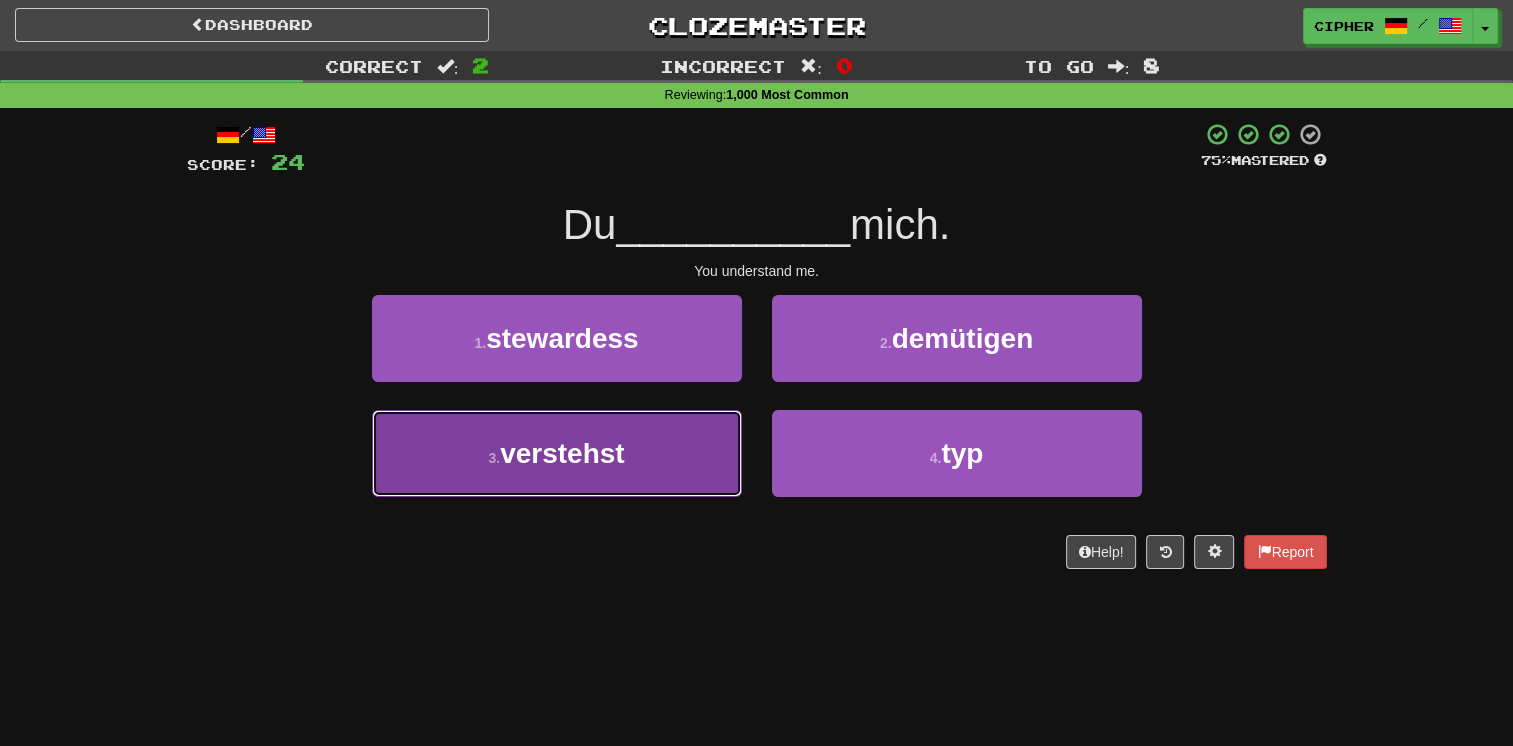 click on "3 .  verstehst" at bounding box center (557, 453) 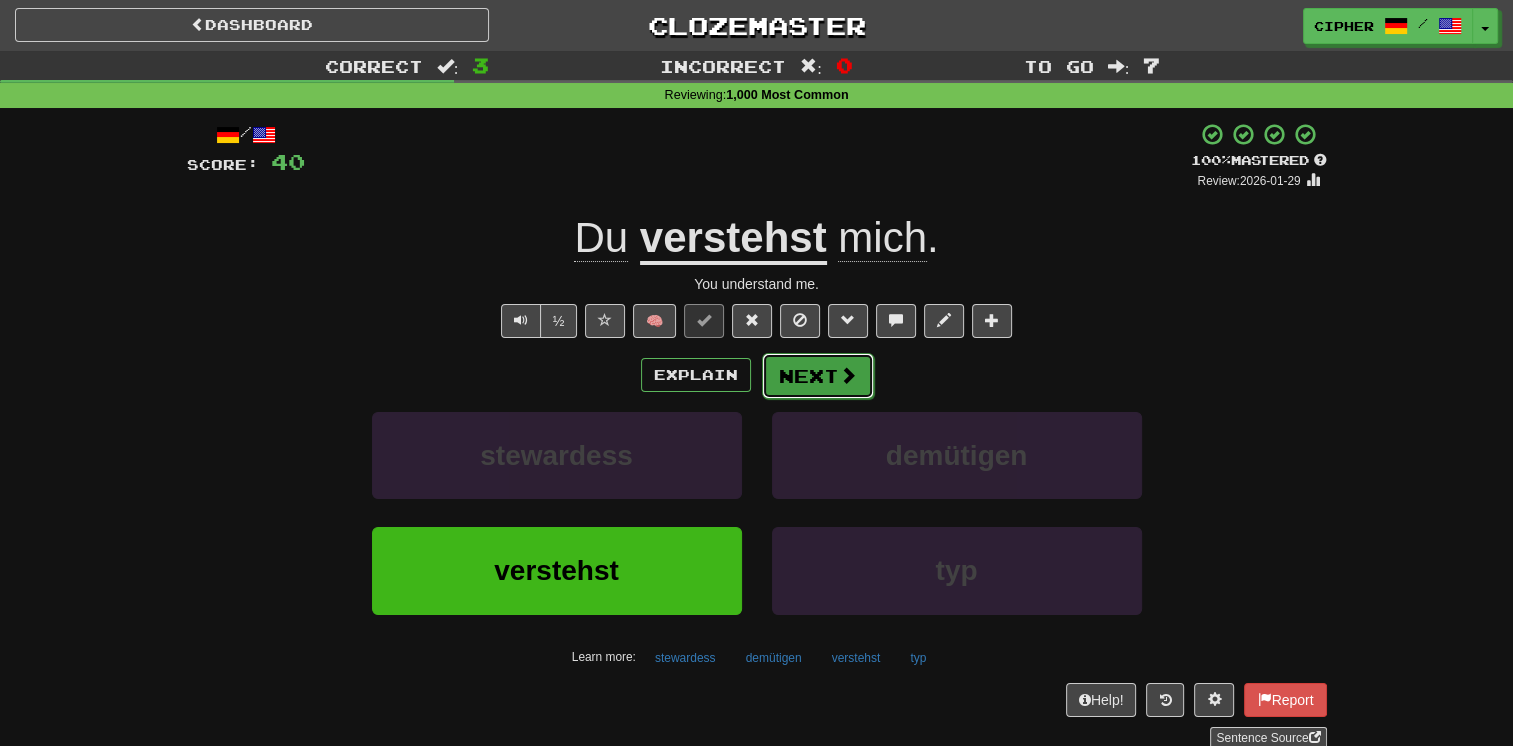 click on "Next" at bounding box center [818, 376] 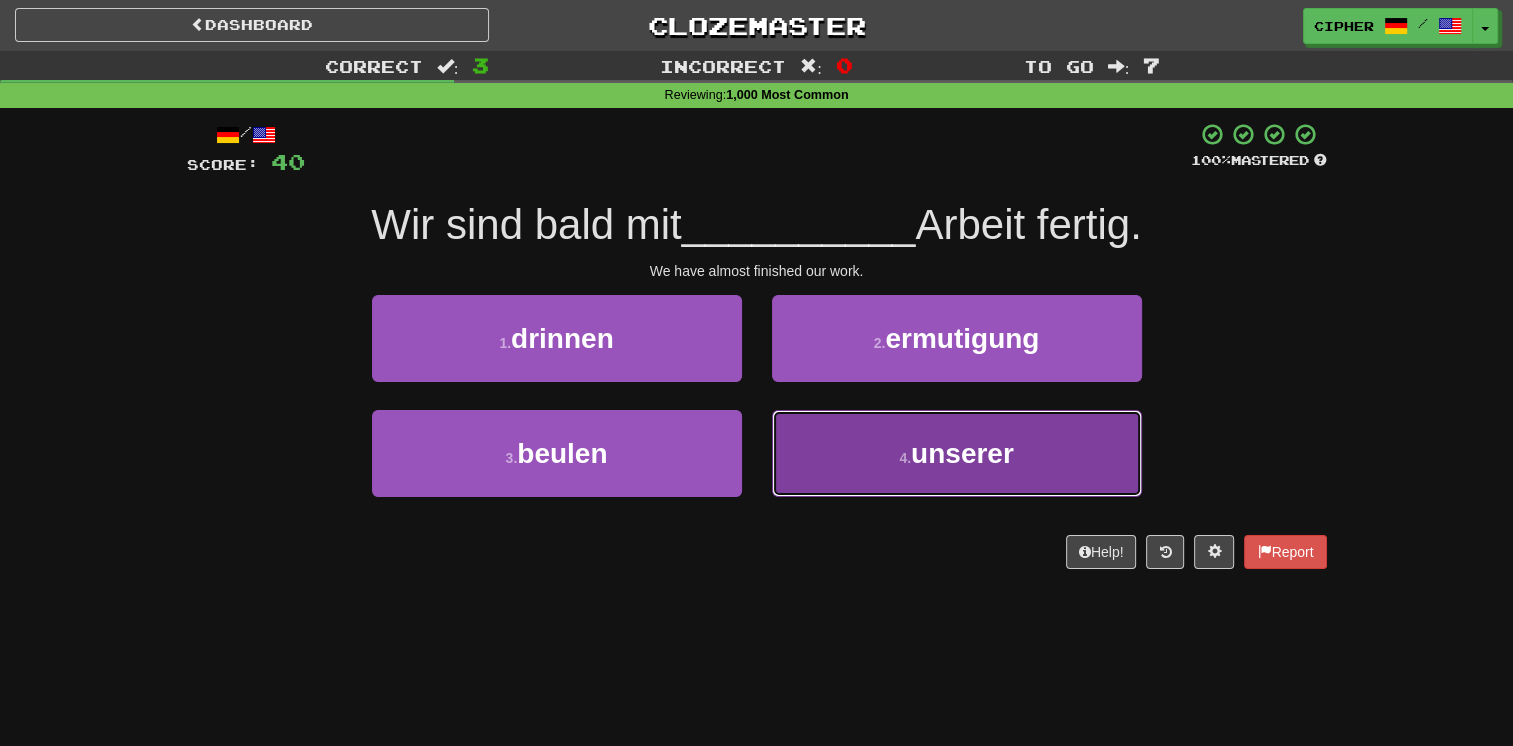 click on "4 .  unserer" at bounding box center (957, 453) 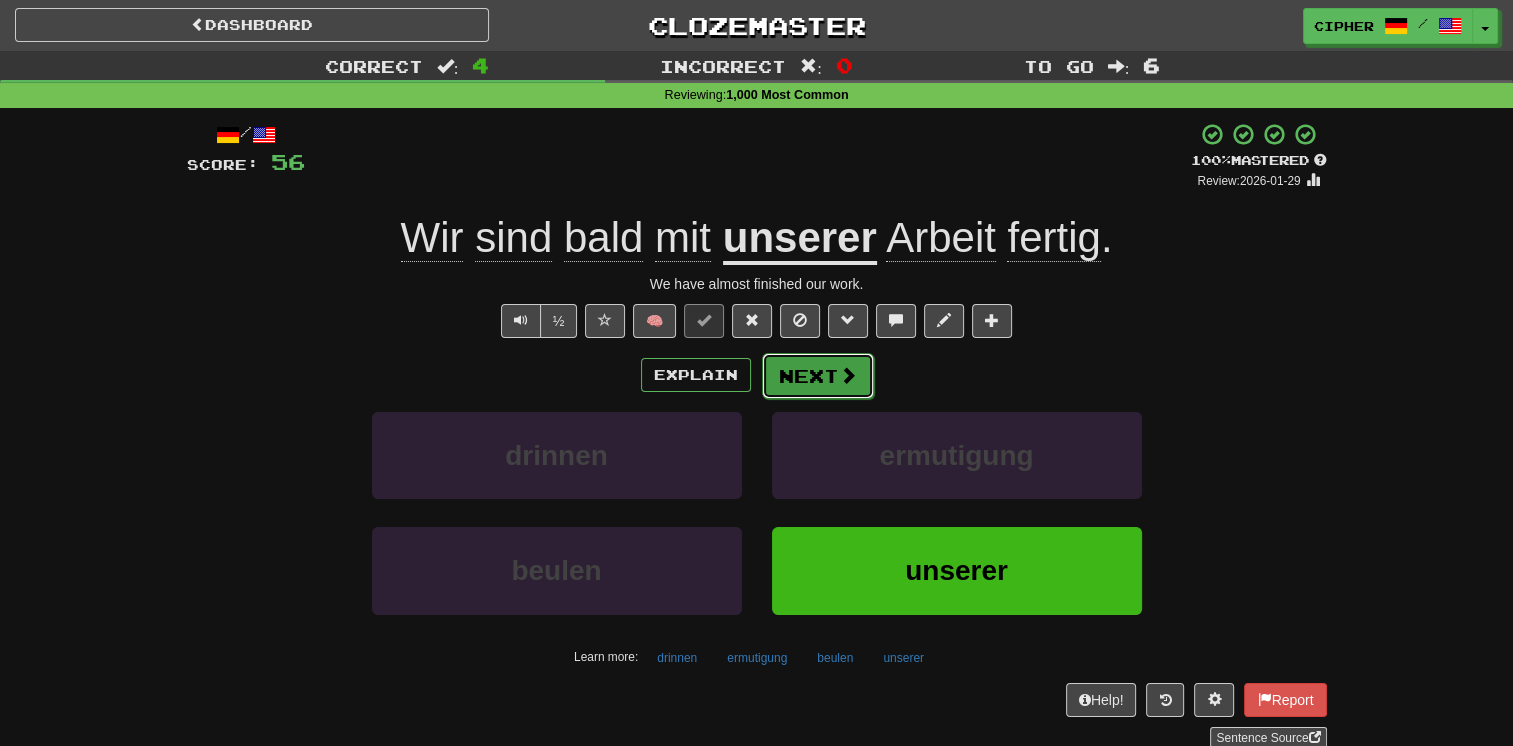 click on "Next" at bounding box center [818, 376] 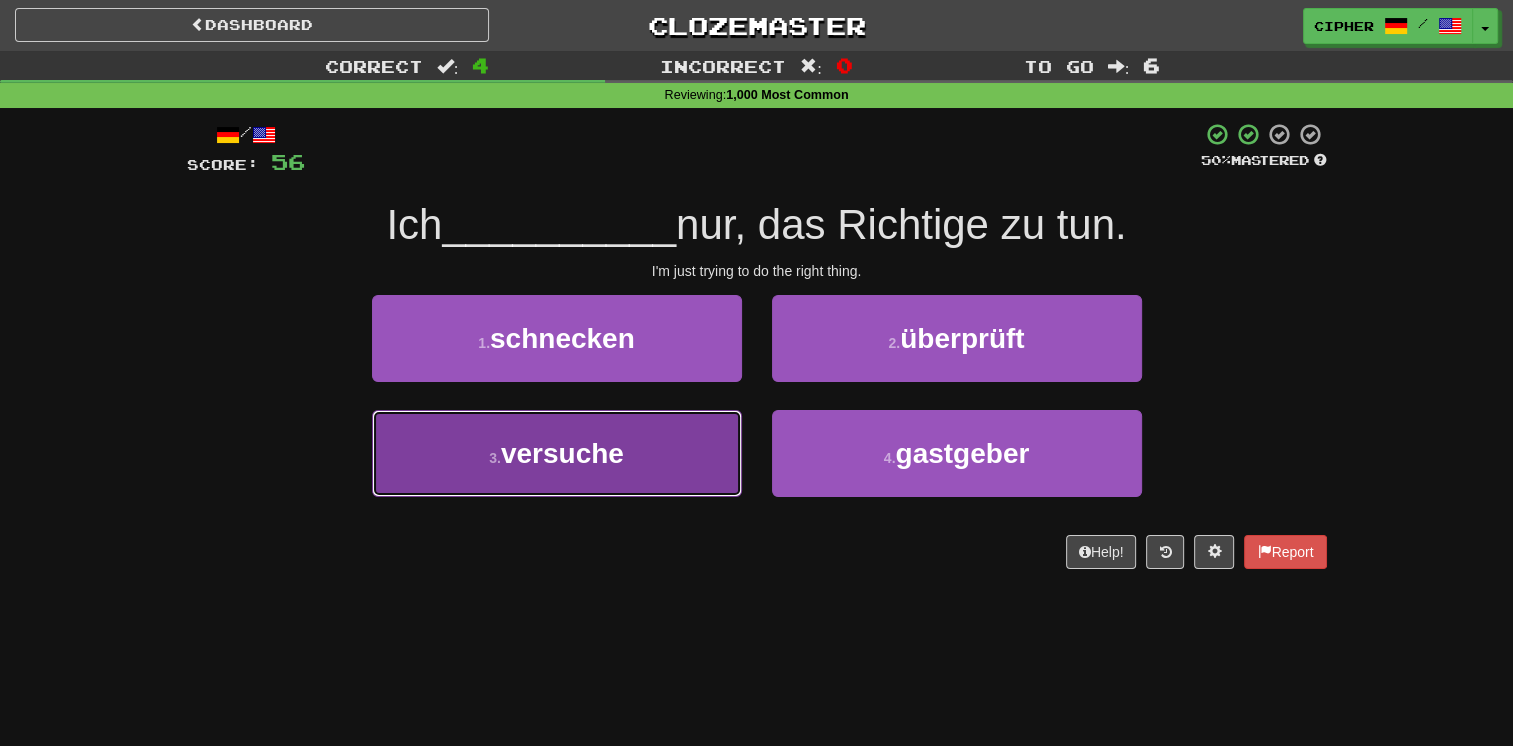 click on "3 .  versuche" at bounding box center [557, 453] 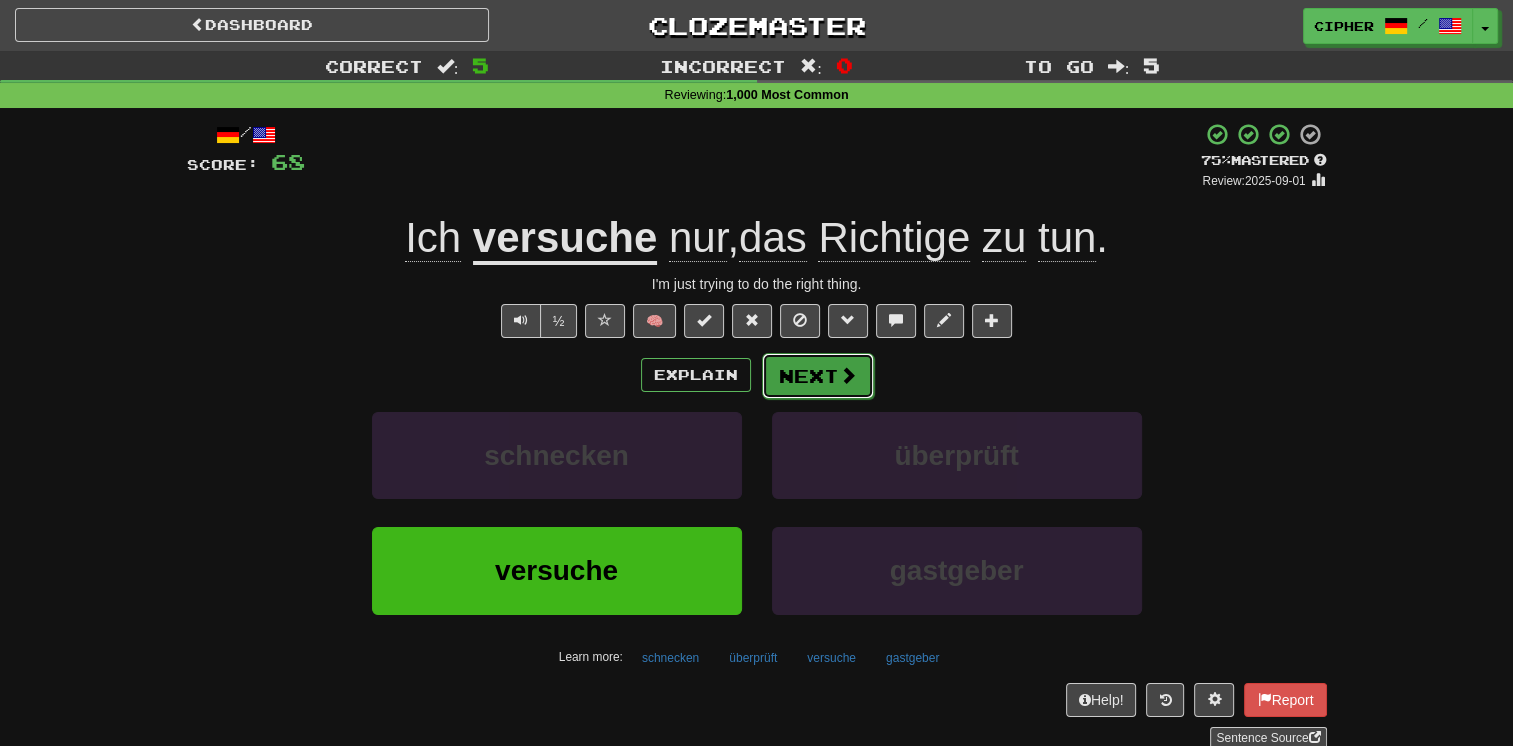 click on "Next" at bounding box center (818, 376) 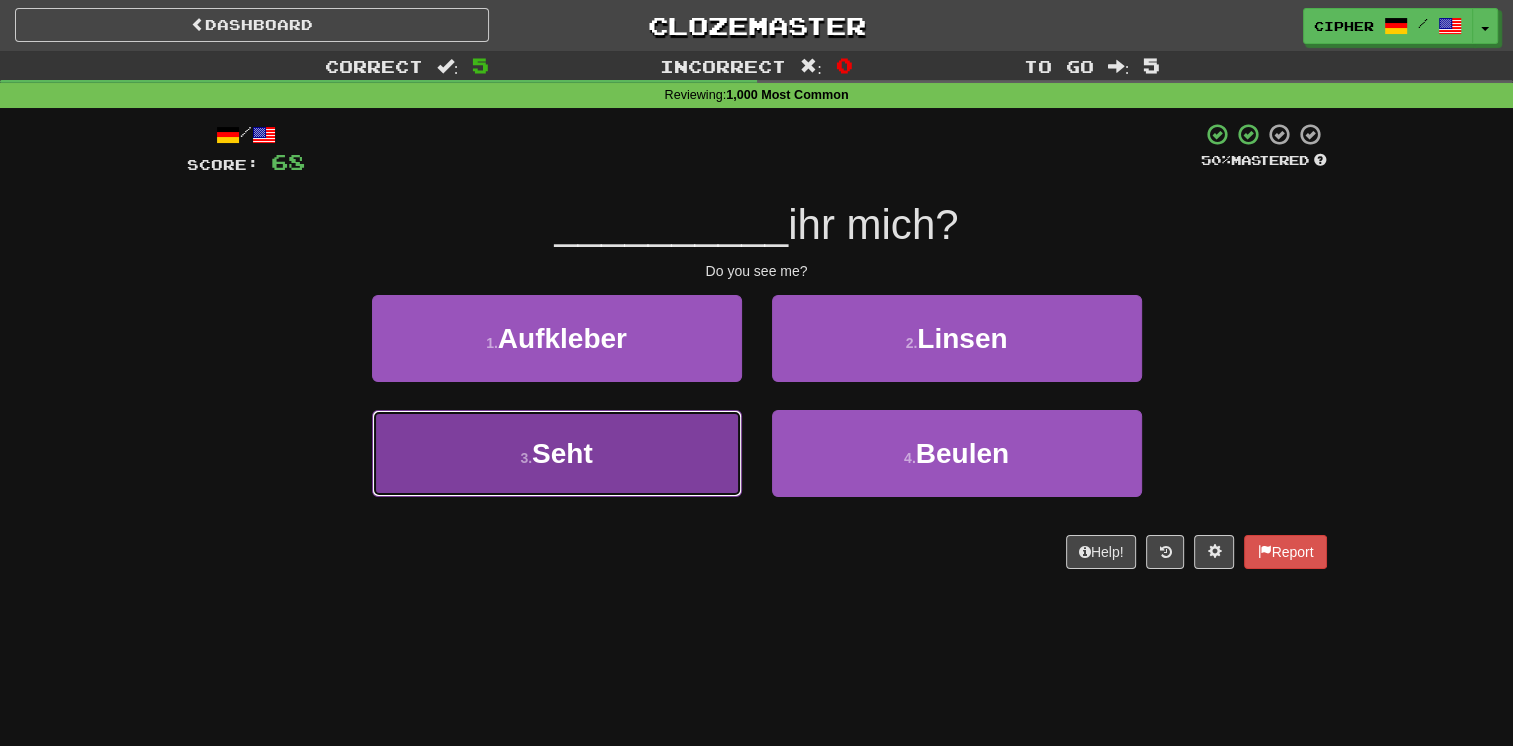 click on "3 .  Seht" at bounding box center (557, 453) 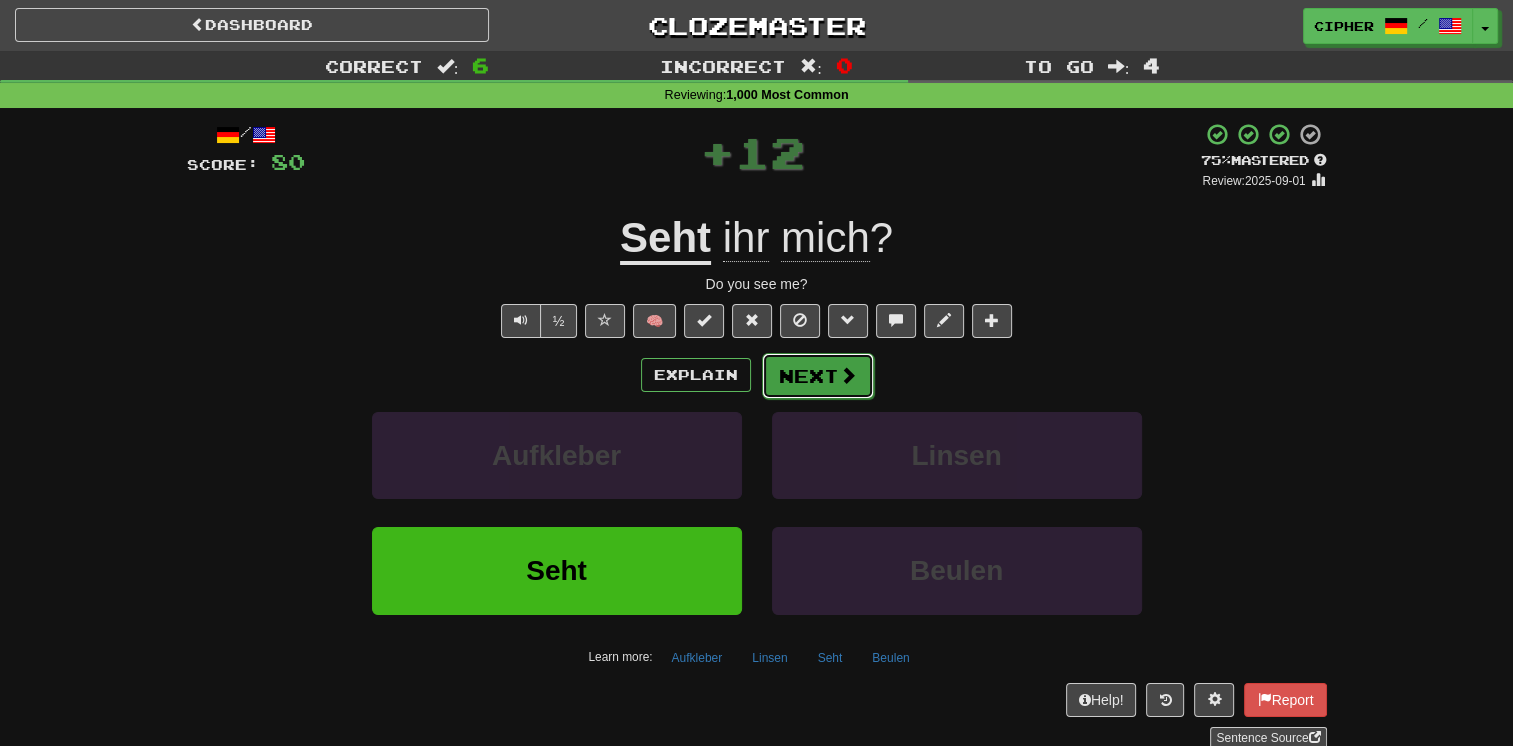 click on "Next" at bounding box center [818, 376] 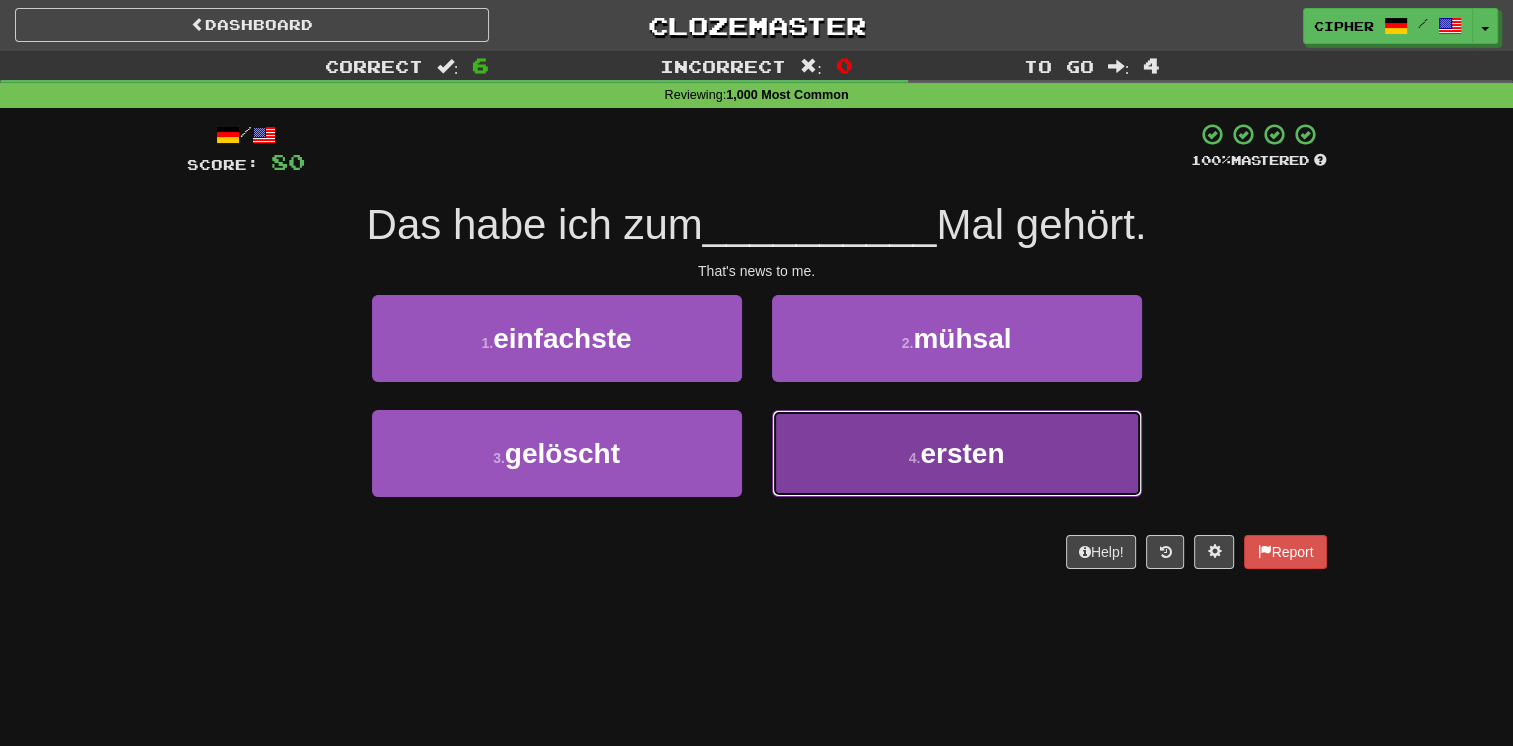 click on "4 .  ersten" at bounding box center [957, 453] 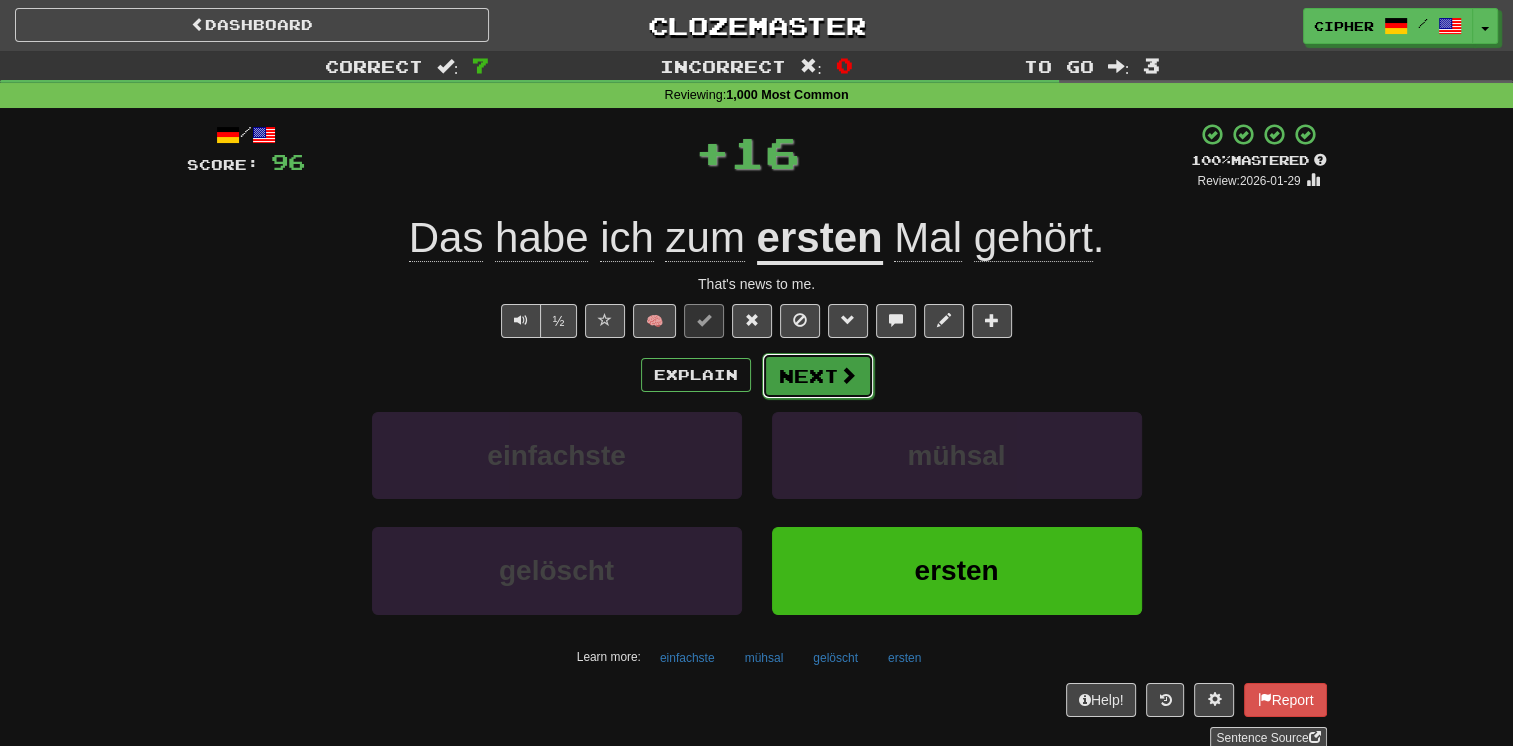 click on "Next" at bounding box center [818, 376] 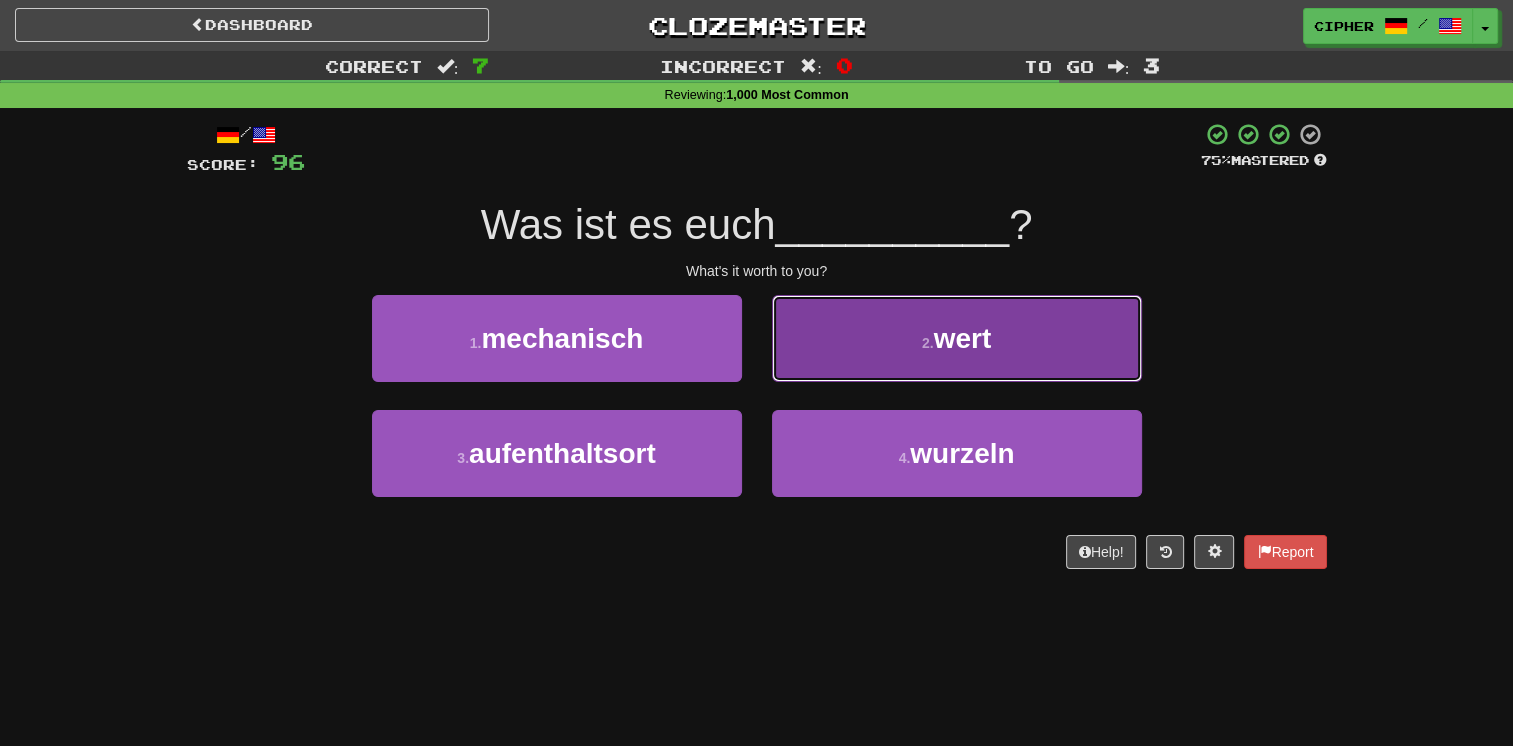 click on "2 .  wert" at bounding box center (957, 338) 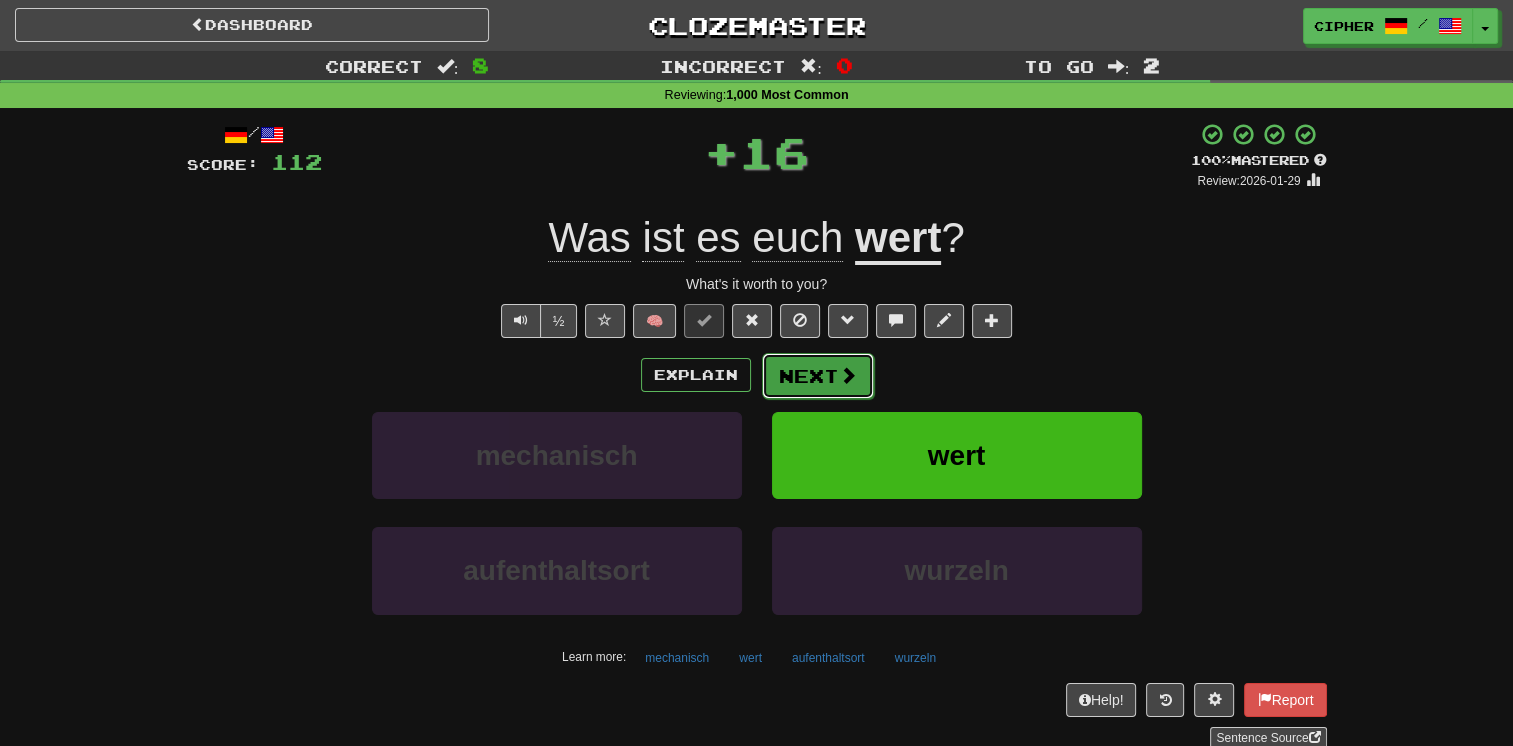 click on "Next" at bounding box center (818, 376) 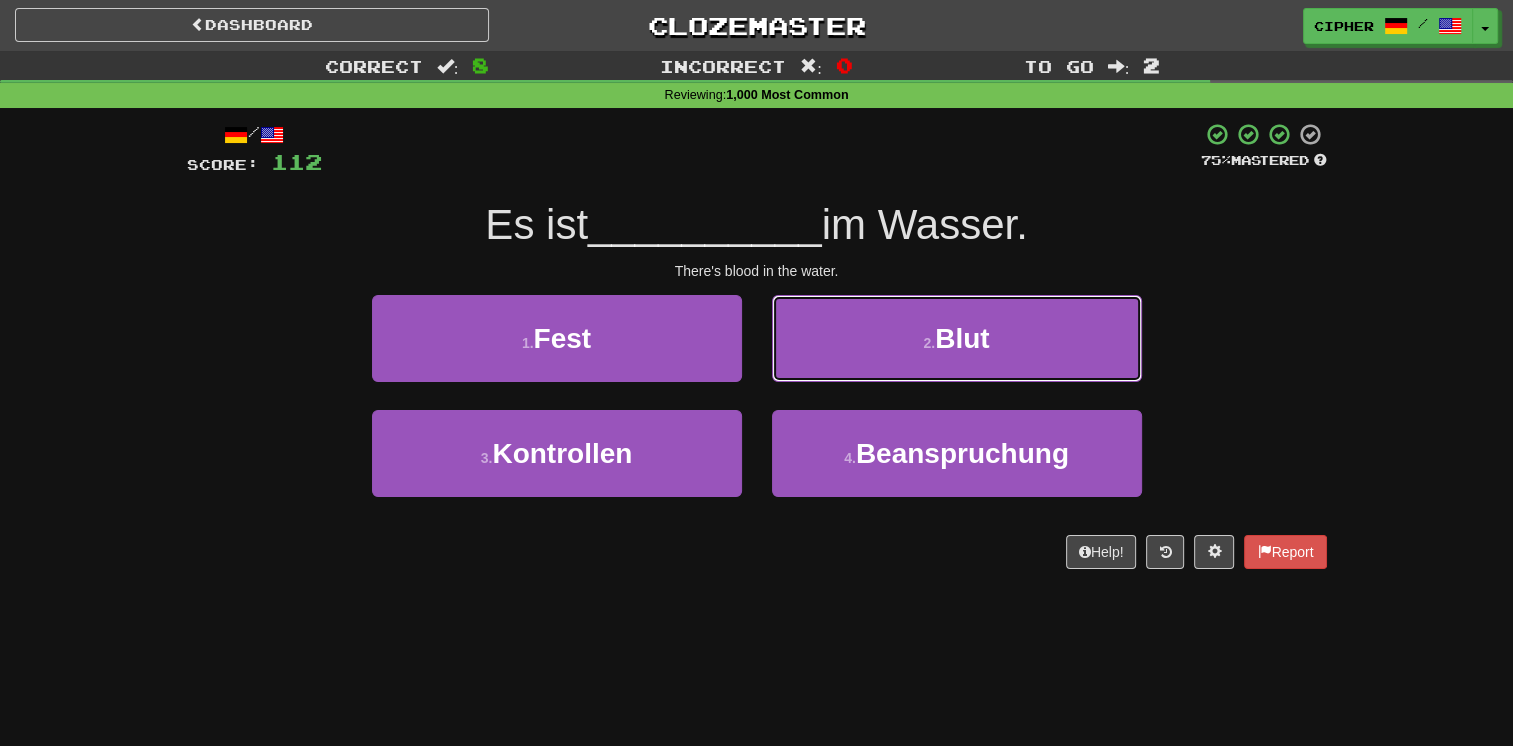 click on "2 .  Blut" at bounding box center [957, 338] 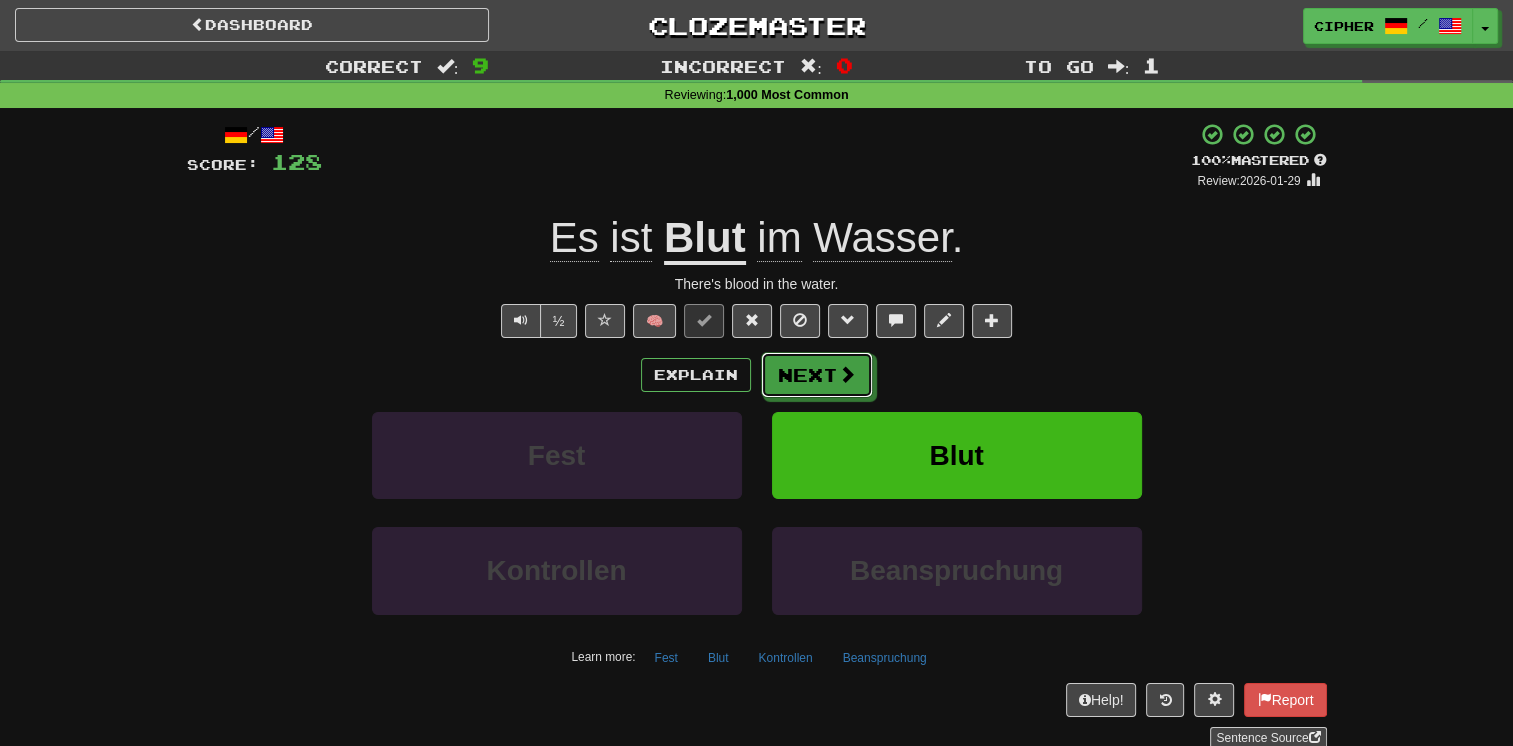 click on "Next" at bounding box center [817, 375] 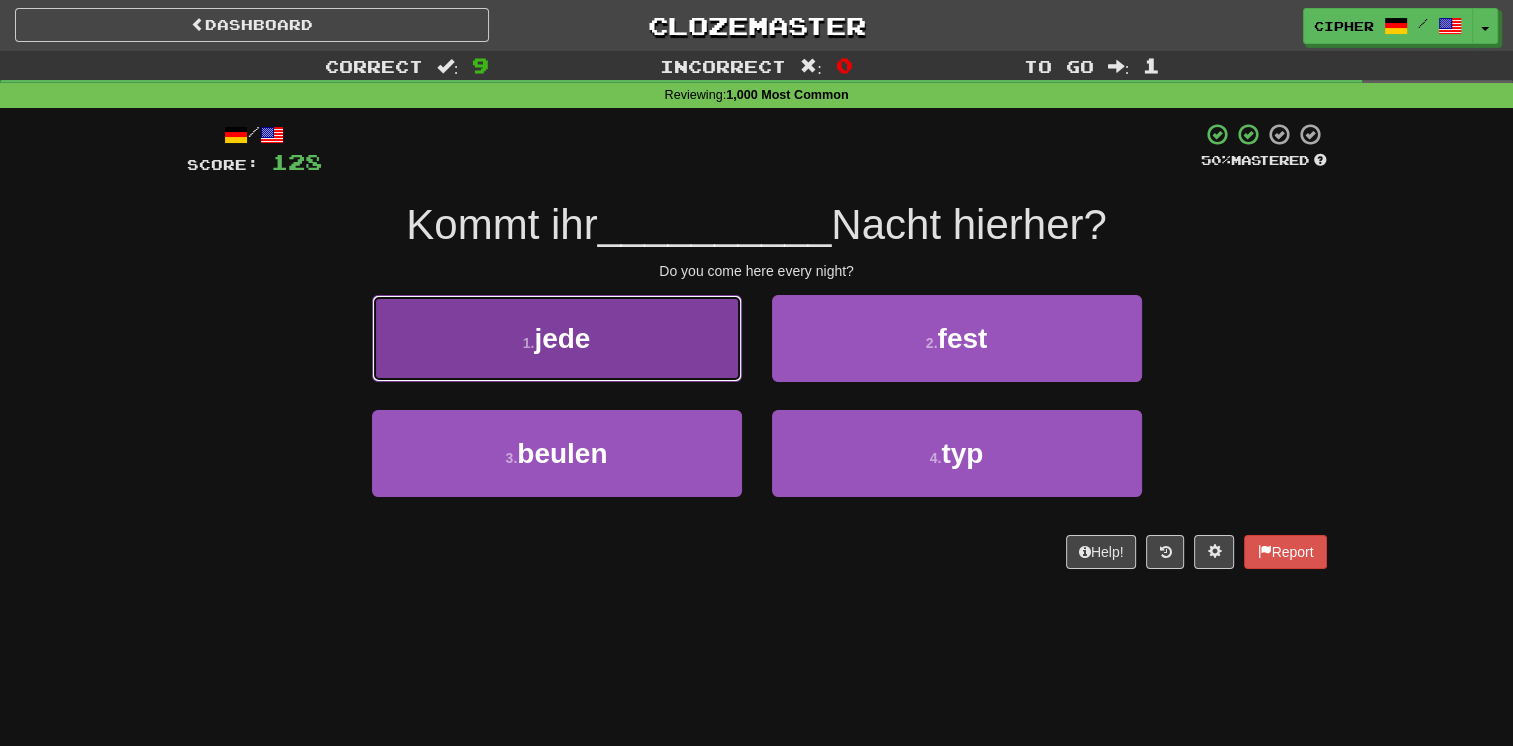click on "1 .  jede" at bounding box center (557, 338) 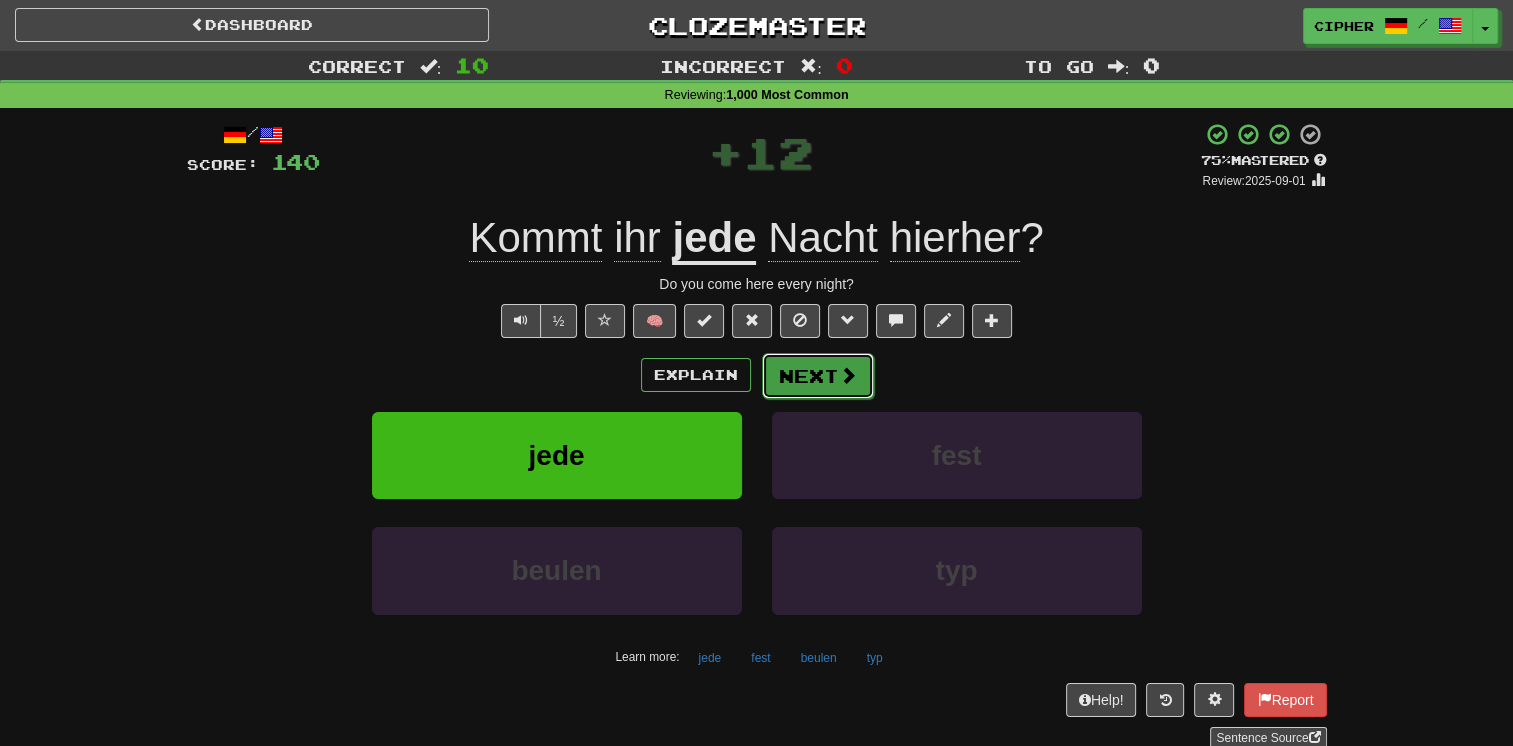 click at bounding box center [848, 375] 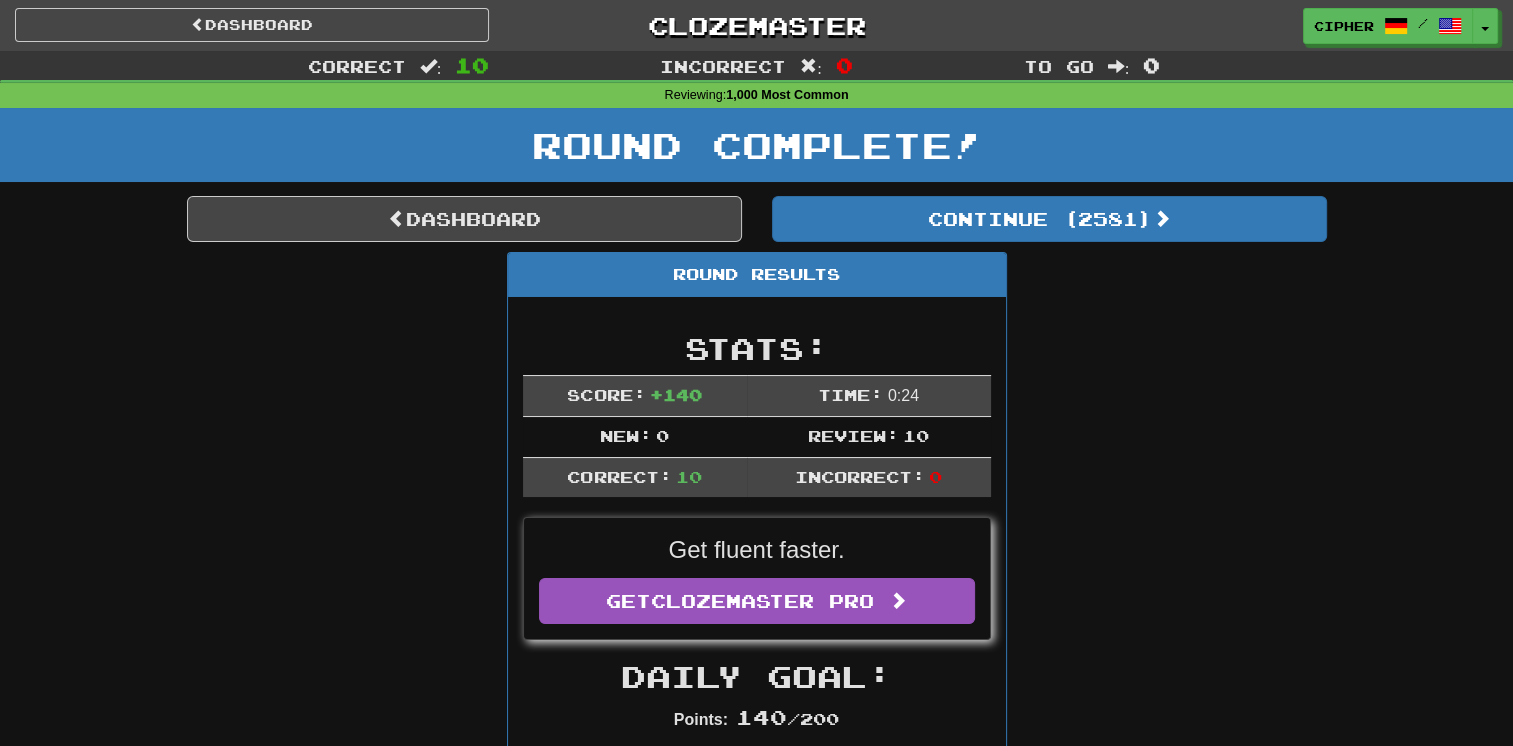 click on "Round Results Stats: Score:   + 140 Time:   0 : 24 New:   0 Review:   10 Correct:   10 Incorrect:   0 Get fluent faster. Get  Clozemaster Pro   Daily Goal: Points:   140  /  200 Time remaining: 12   Hours Progress: 1,000 Most Common Playing:  2,842  /  4,187 67.877% Mastered:  950  /  4,187 + 3 22.618% 22.689% Ready for Review:  2581  /  Level:  114 5,545  points to level  115  - keep going! Ranked:  381 st  this week Sentences:  Report Wir wollen alle so lange wie  möglich  leben. All of us want to live as long as possible.  Report Vergessen Sie nicht, uns zu  schreiben ! Don't forget to write to us.  Report Du  verstehst  mich. You understand me.  Report Wir sind bald mit  unserer  Arbeit fertig. We have almost finished our work.  Report Ich  versuche  nur, das Richtige zu tun. I'm just trying to do the right thing.  Report Seht  ihr mich? Do you see me?  Report Das habe ich zum  ersten  Mal gehört. That's news to me.  Report Was ist es euch  wert ? What's it worth to you?  Report Es ist  Blut  im Wasser." at bounding box center [757, 1266] 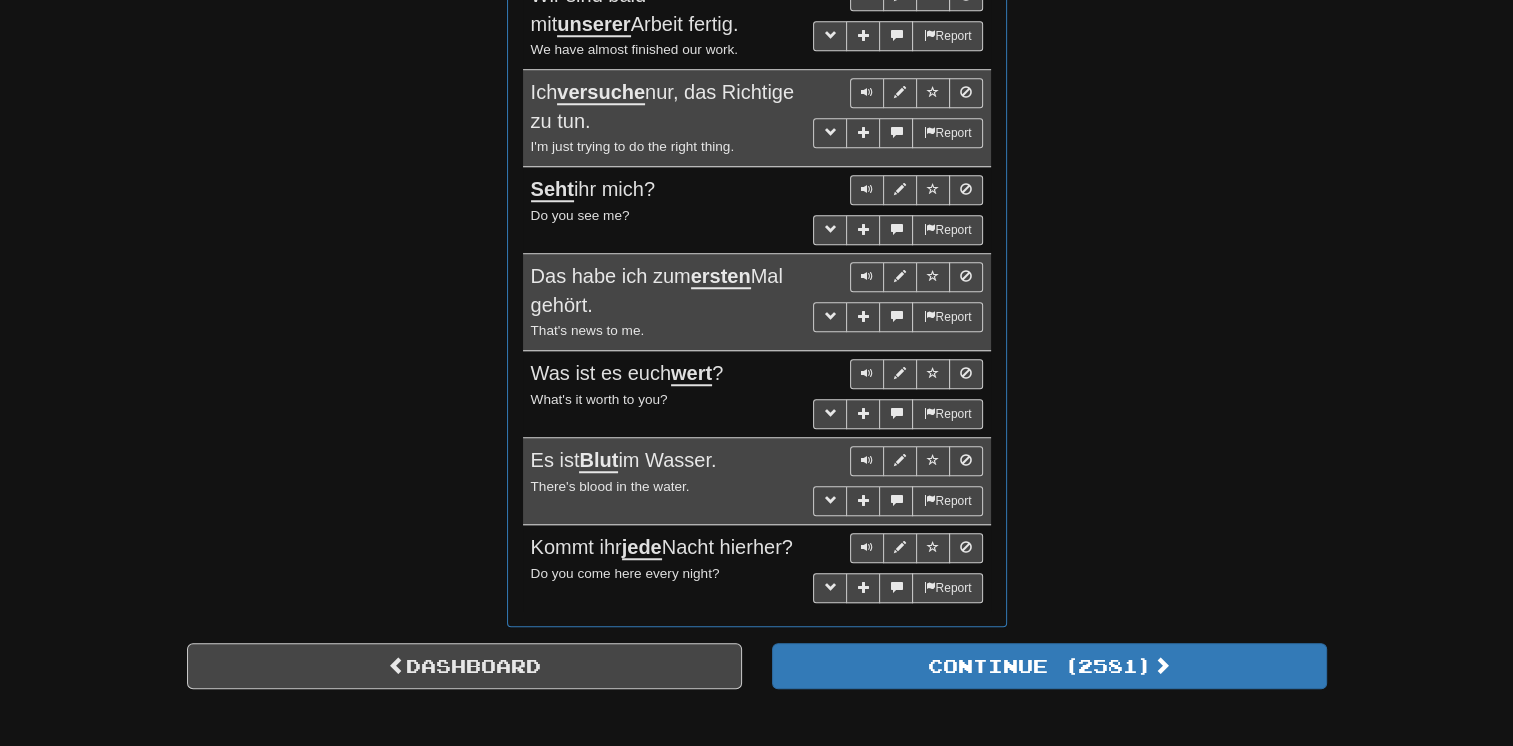 scroll, scrollTop: 1640, scrollLeft: 0, axis: vertical 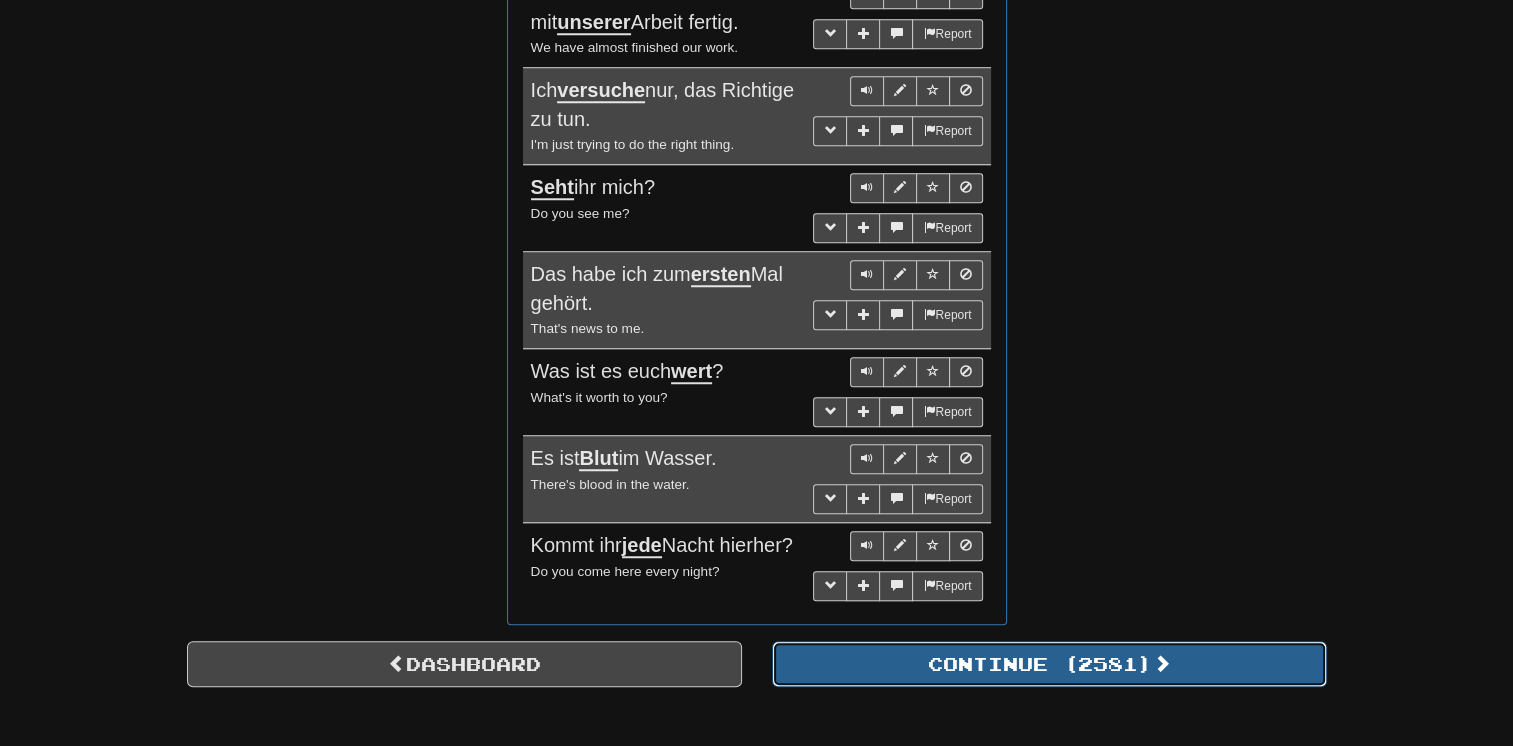 click on "Continue ( 2581 )" at bounding box center [1049, 664] 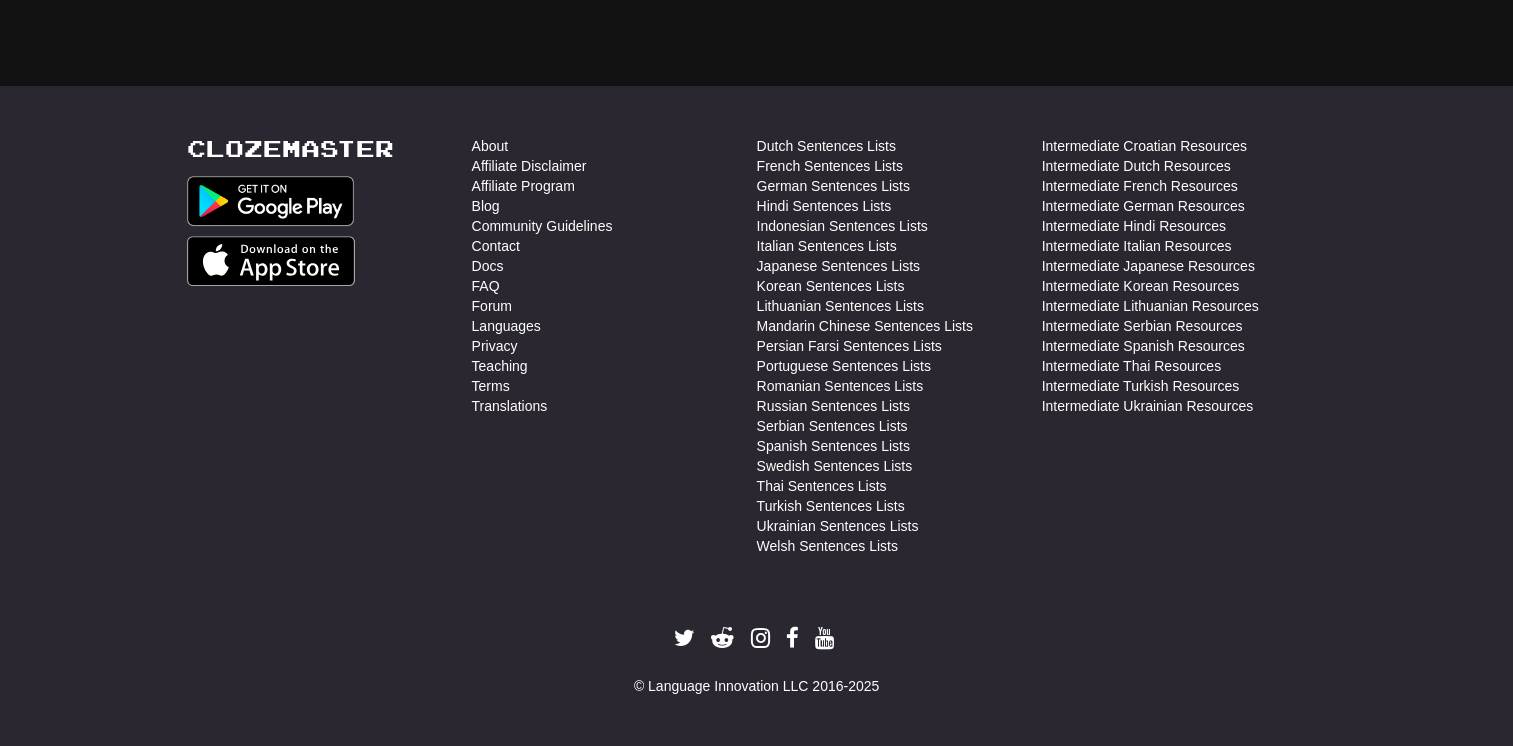 scroll, scrollTop: 710, scrollLeft: 0, axis: vertical 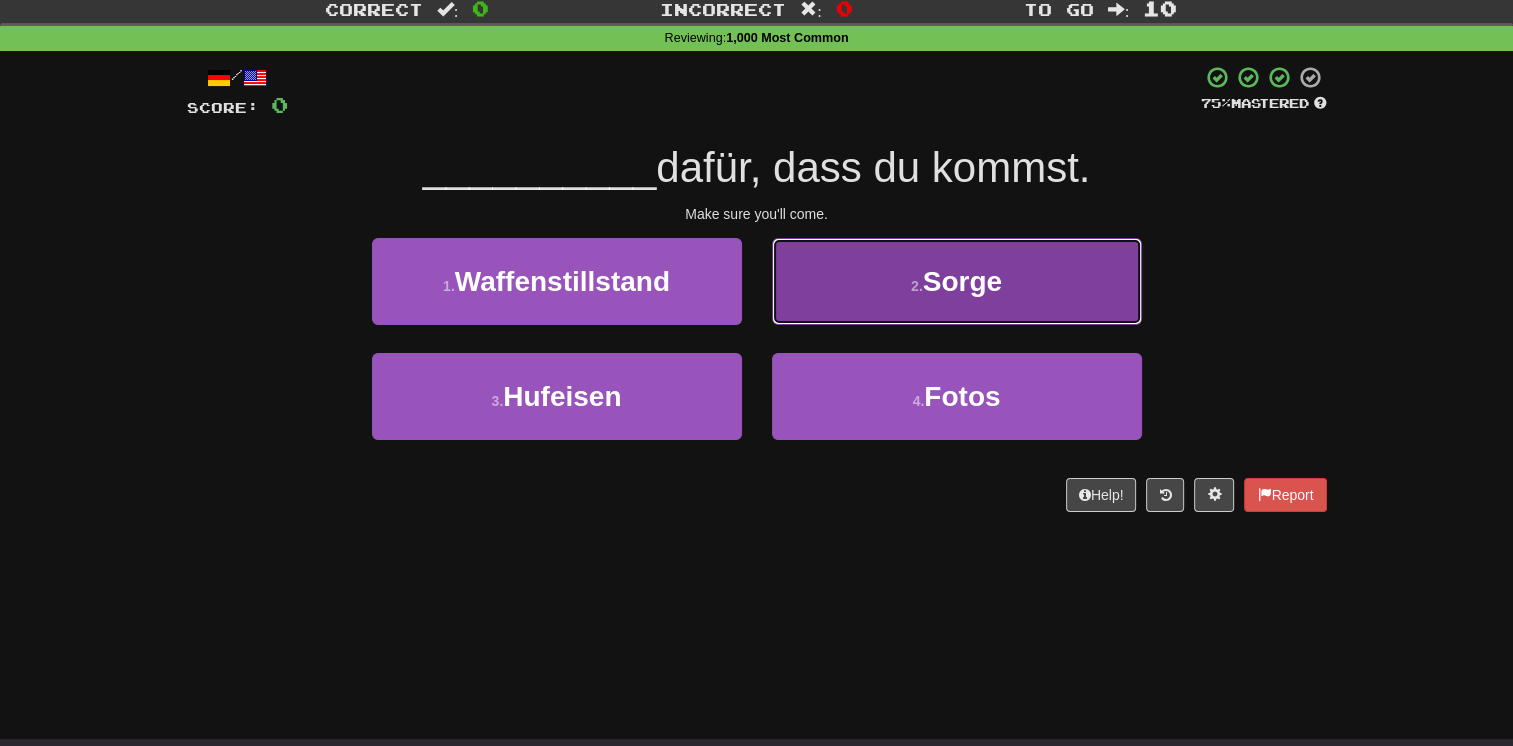 click on "2 .  Sorge" at bounding box center [957, 281] 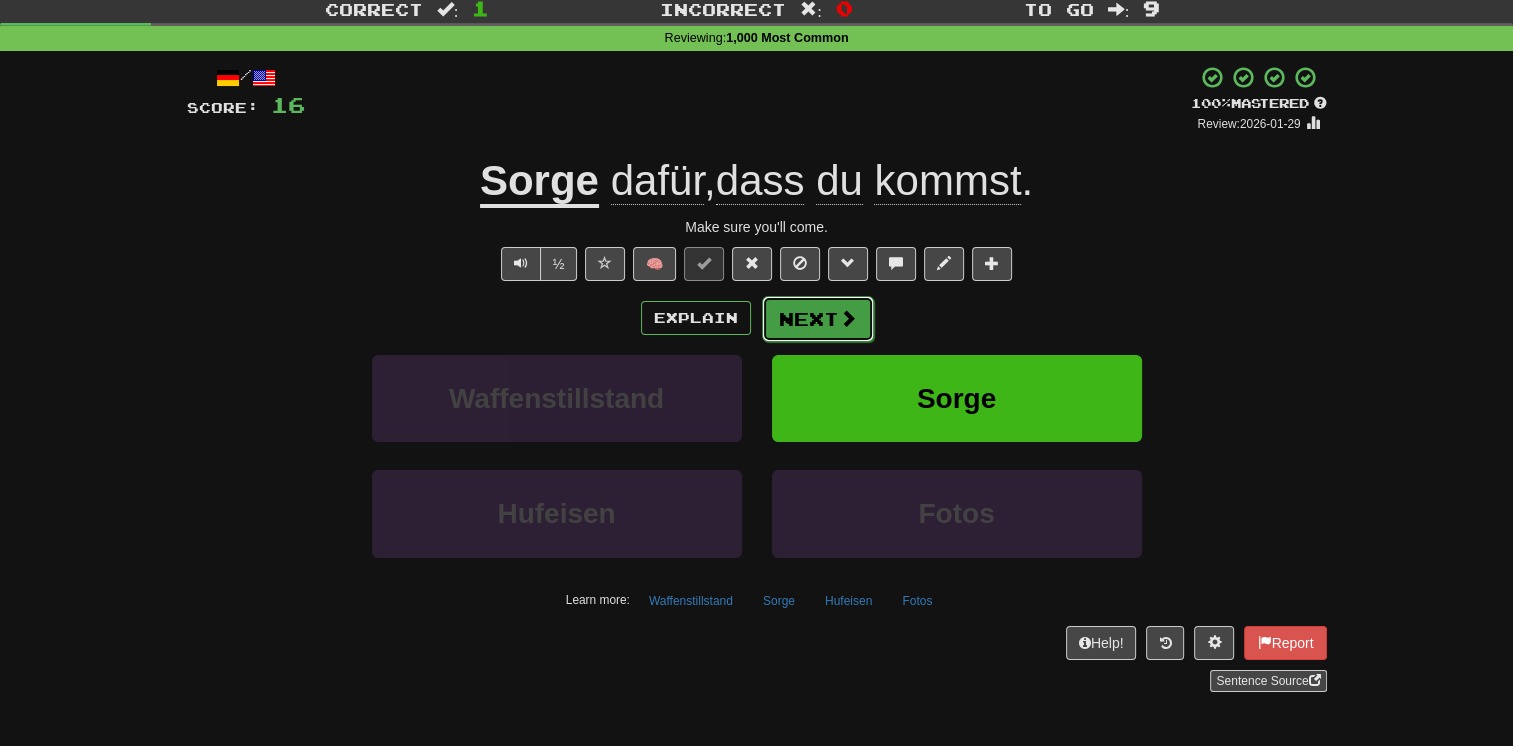 click on "Next" at bounding box center (818, 319) 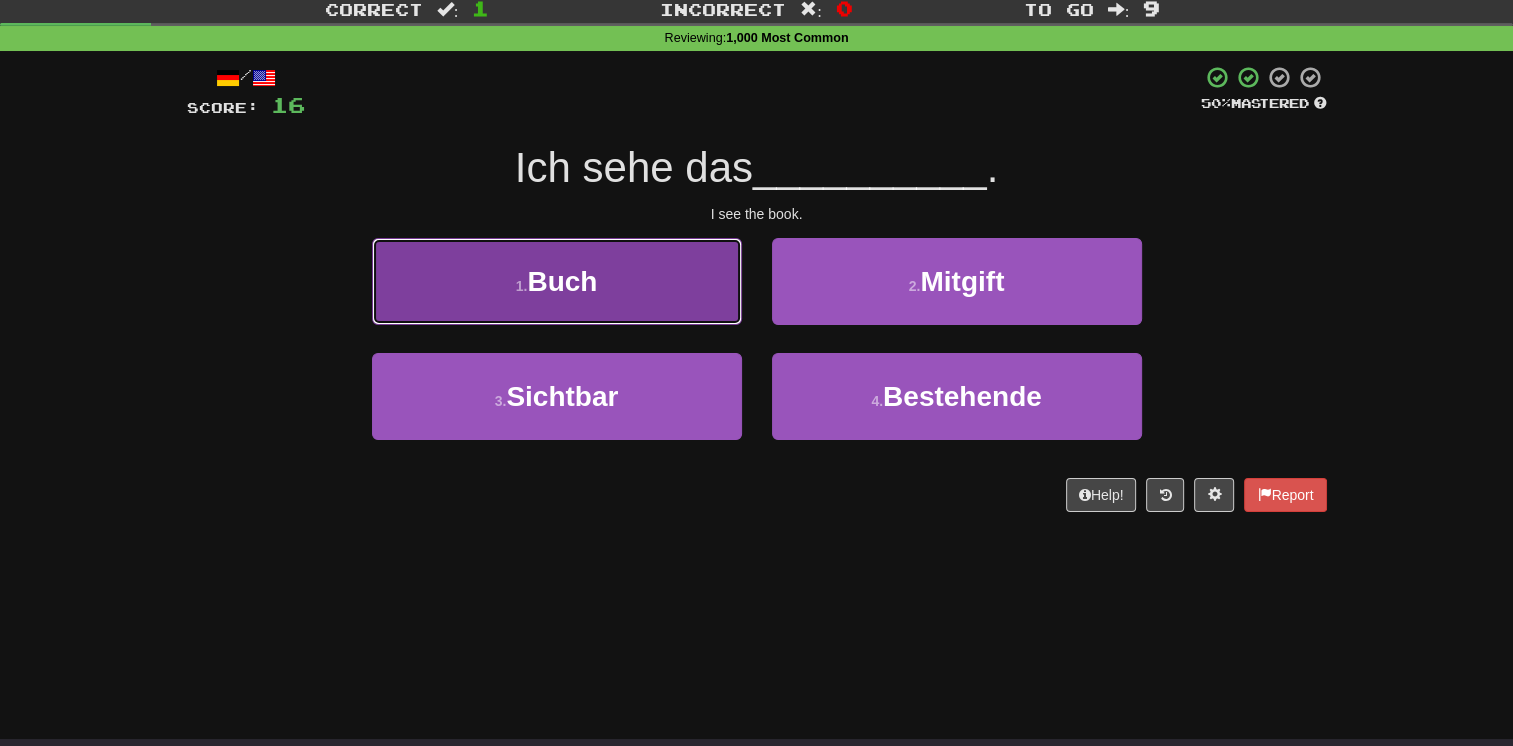 click on "1 .  Buch" at bounding box center (557, 281) 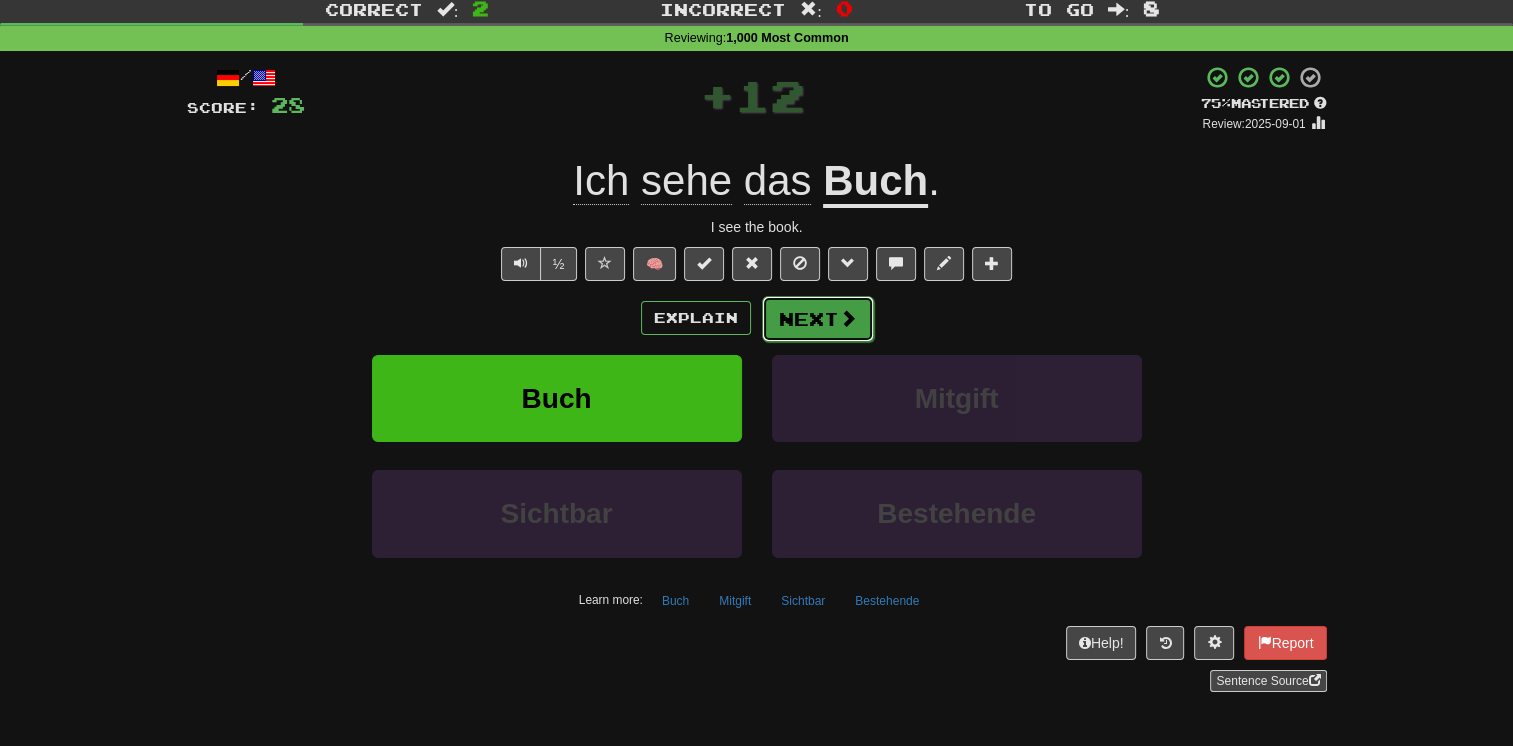 click on "Next" at bounding box center [818, 319] 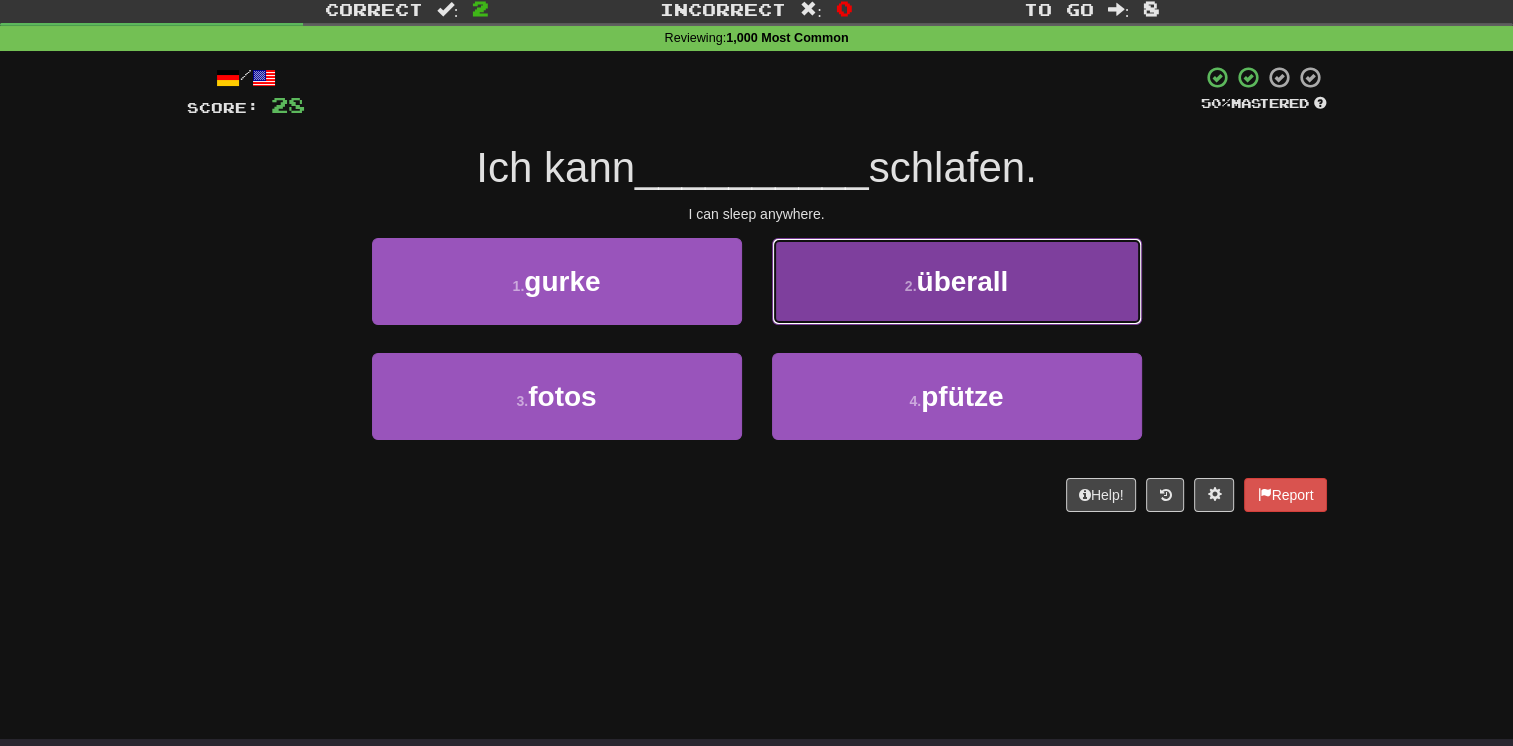 click on "2 .  überall" at bounding box center (957, 281) 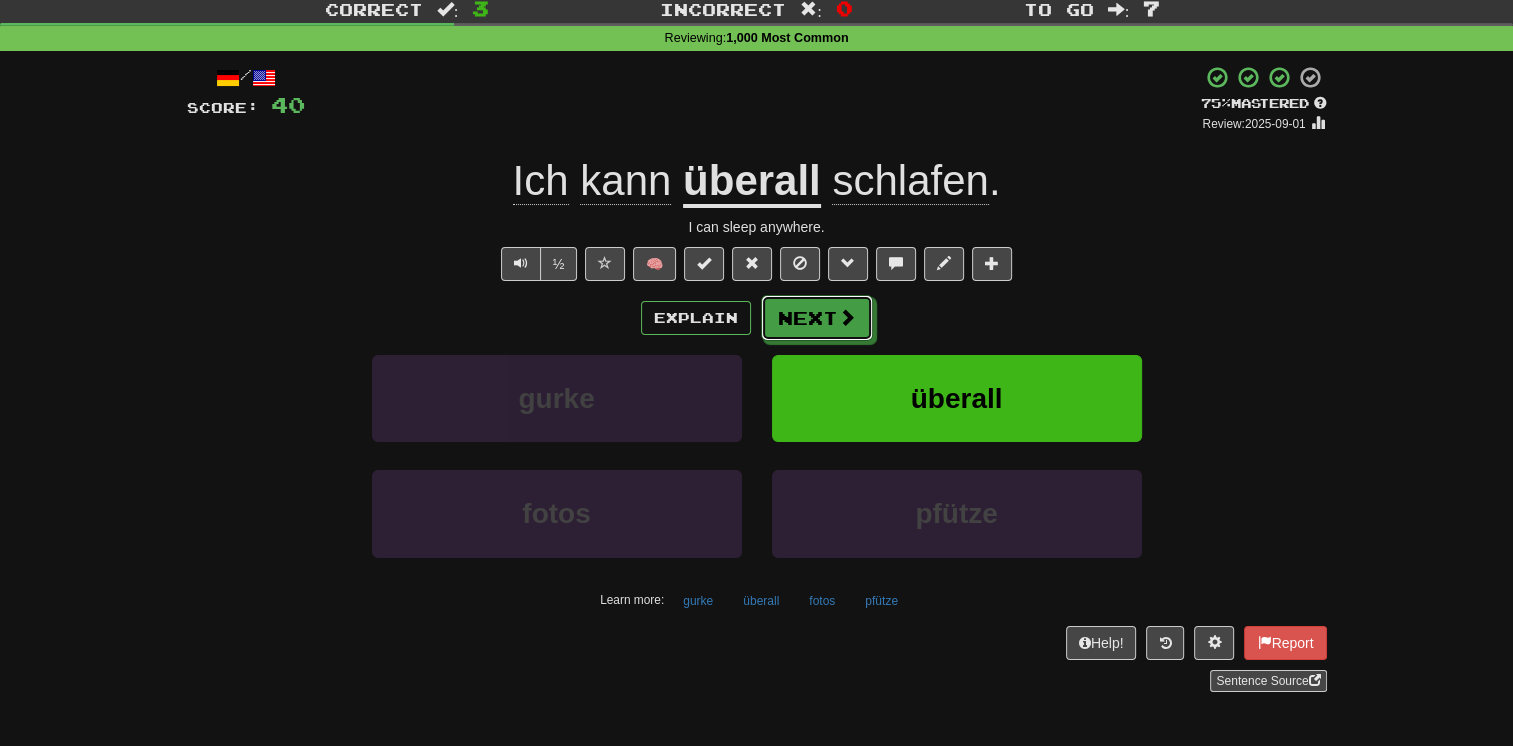 click on "Next" at bounding box center [817, 318] 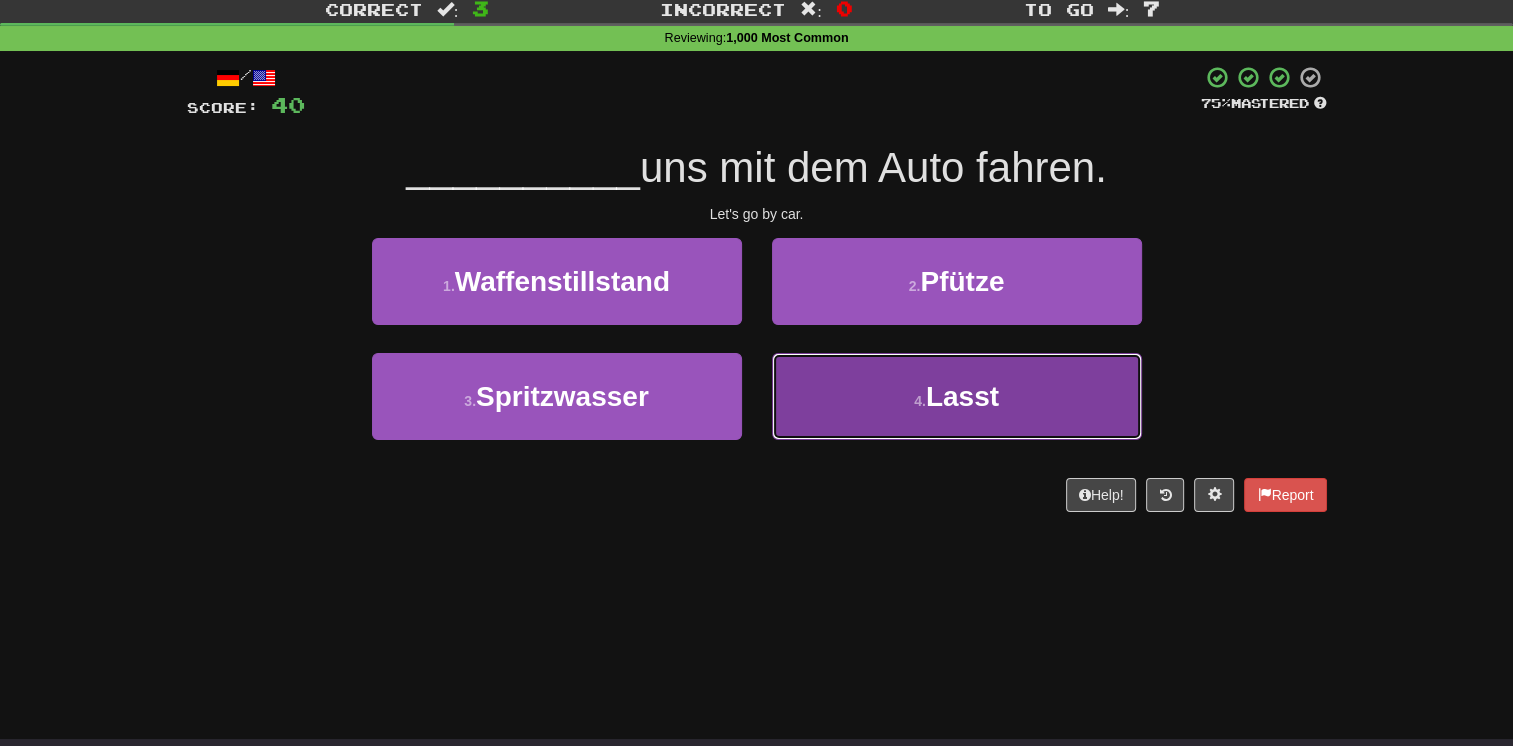 click on "4 .  Lasst" at bounding box center (957, 396) 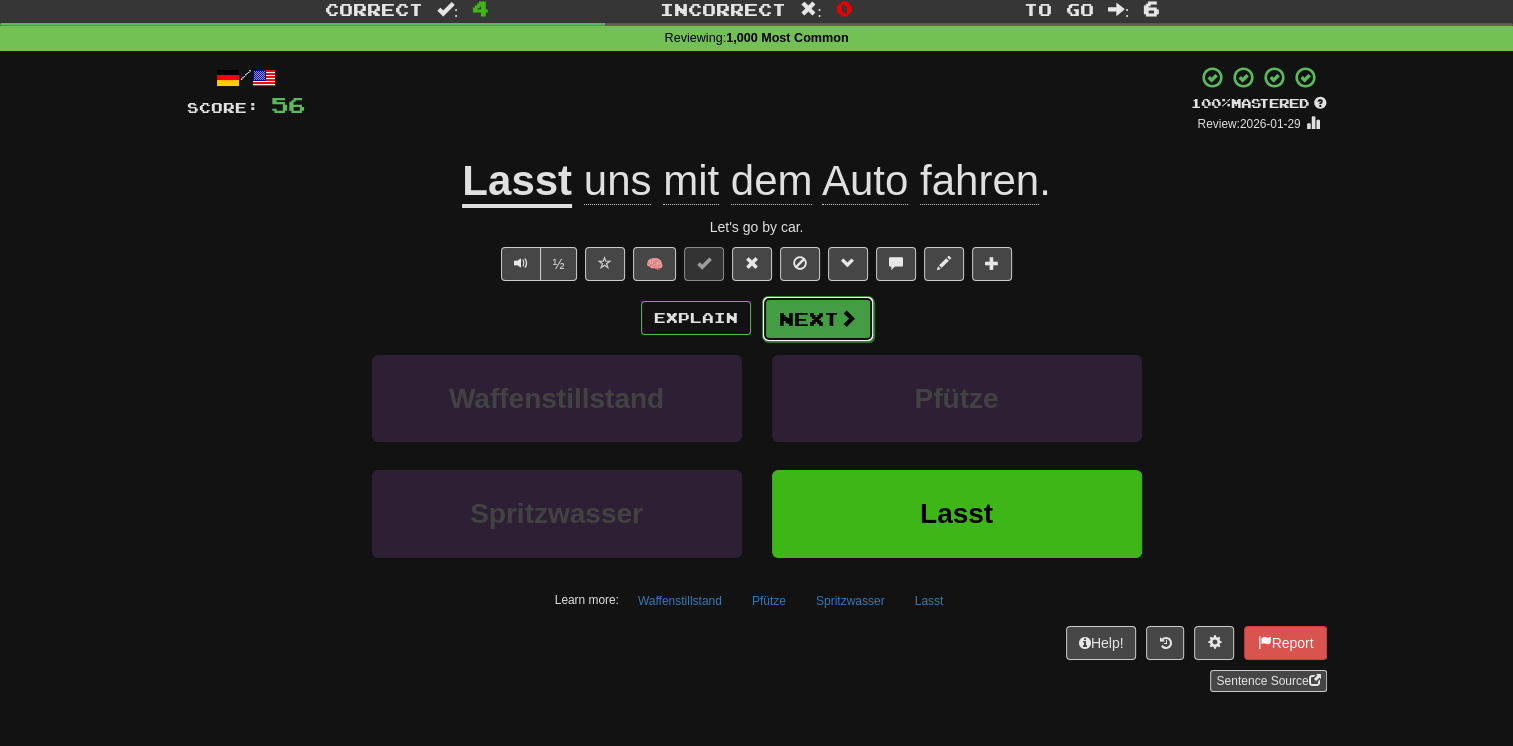 click on "Next" at bounding box center [818, 319] 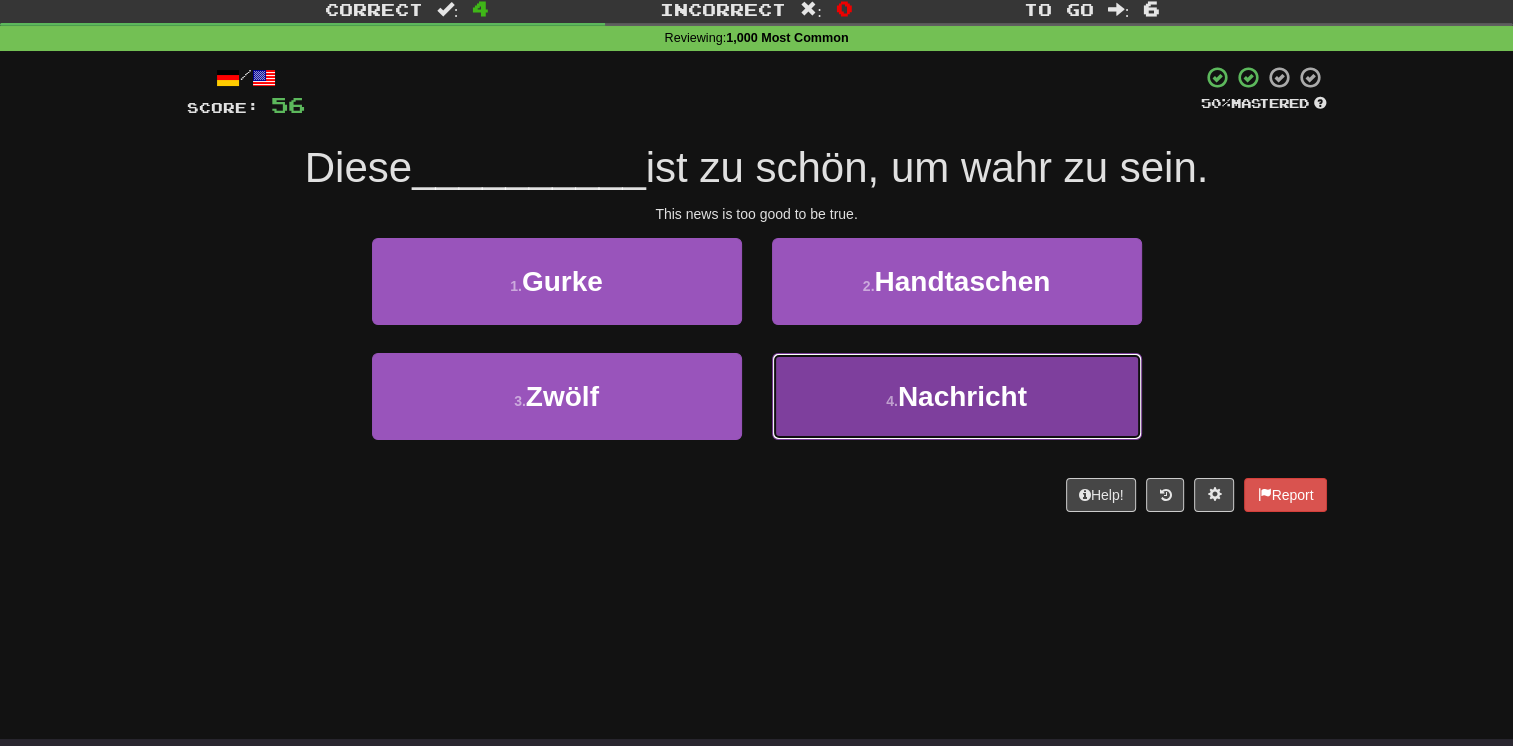 click on "4 .  Nachricht" at bounding box center (957, 396) 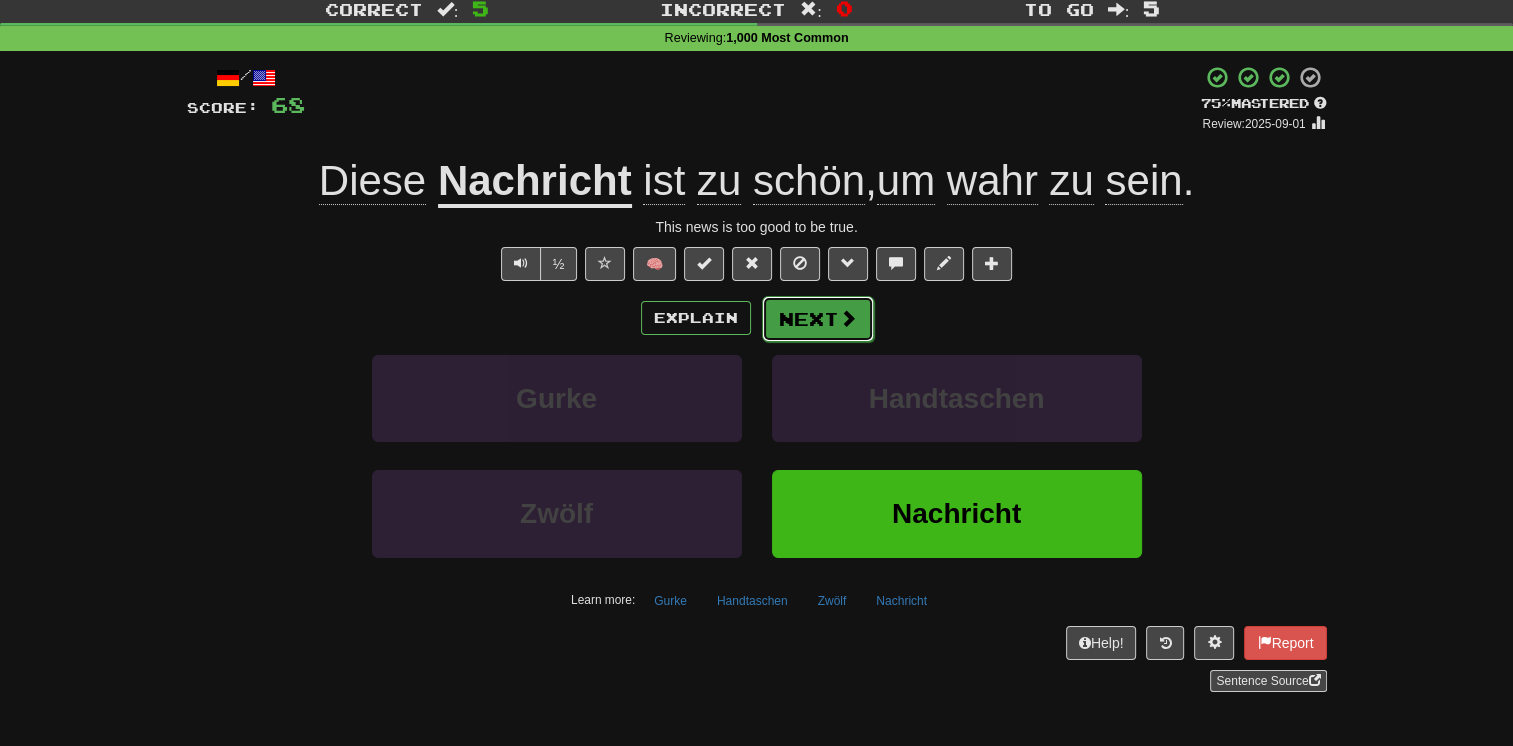 click on "Next" at bounding box center (818, 319) 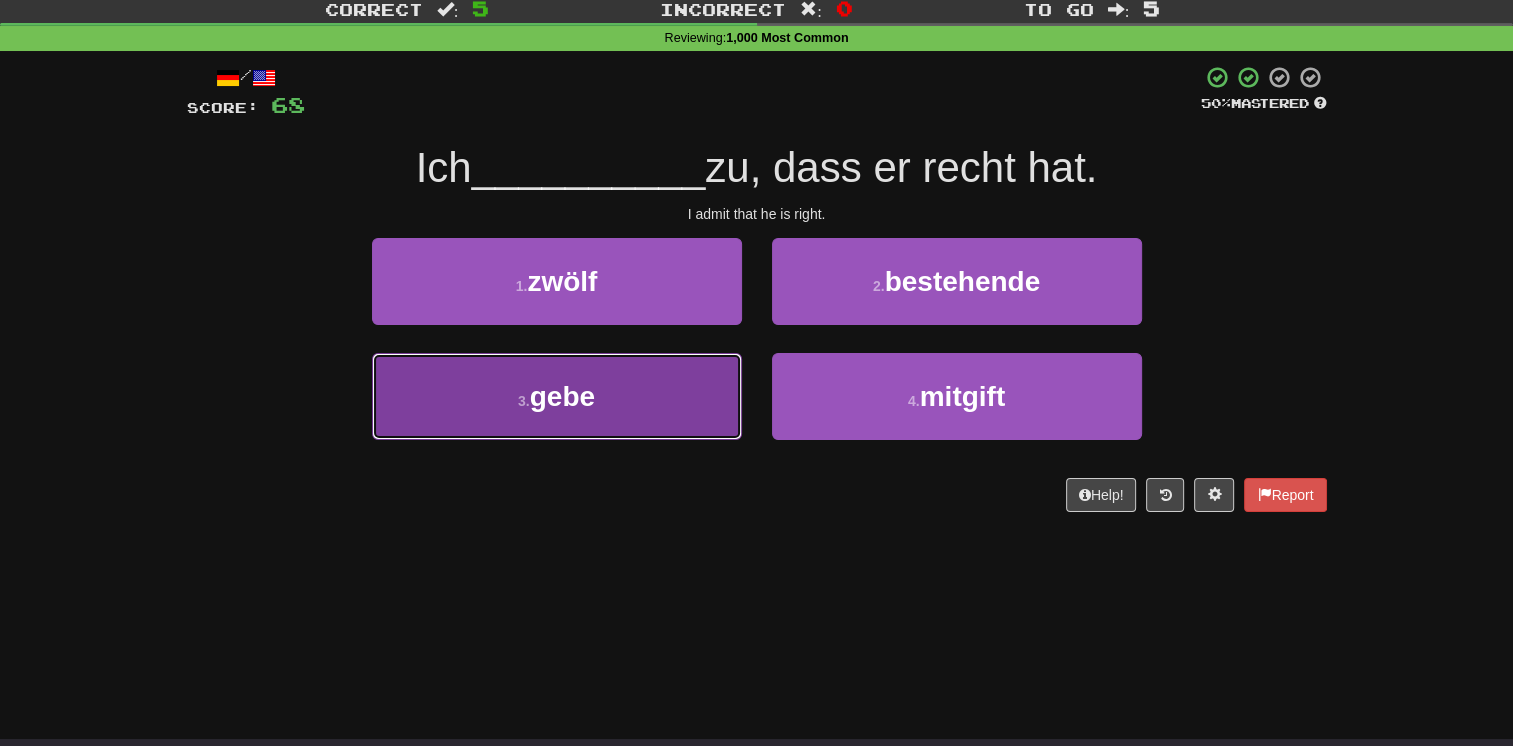 click on "3 .  gebe" at bounding box center [557, 396] 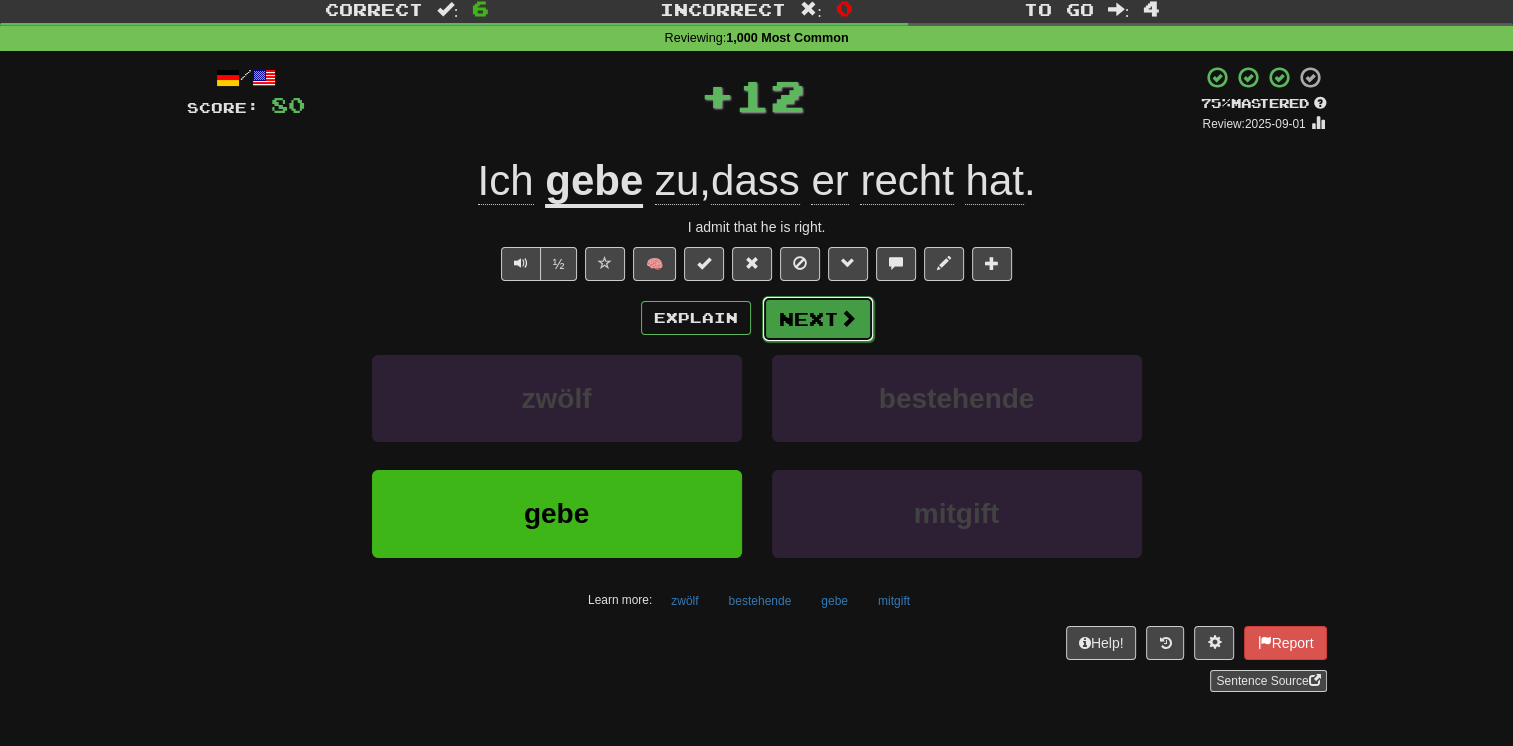 click at bounding box center (848, 318) 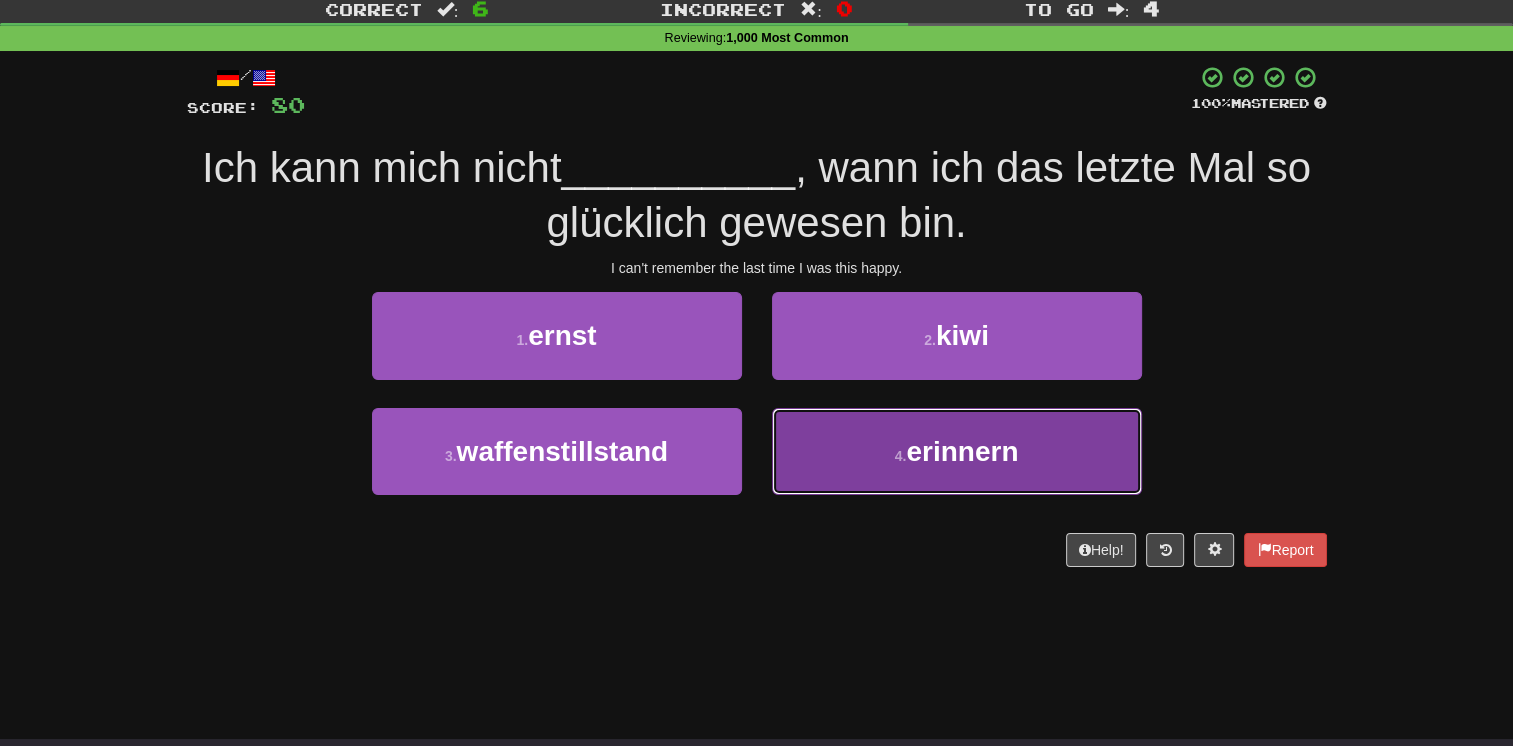 click on "4 .  erinnern" at bounding box center (957, 451) 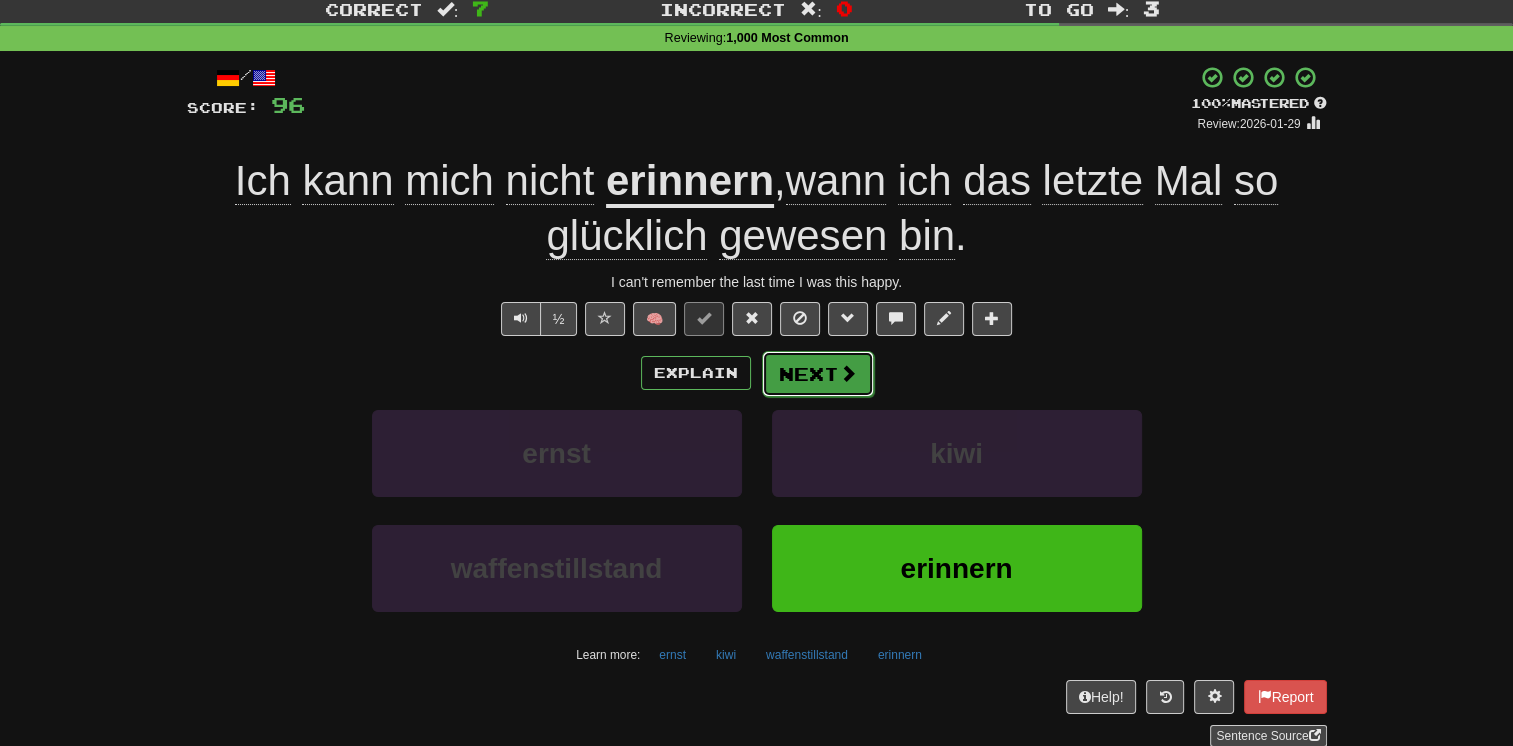 click on "Next" at bounding box center [818, 374] 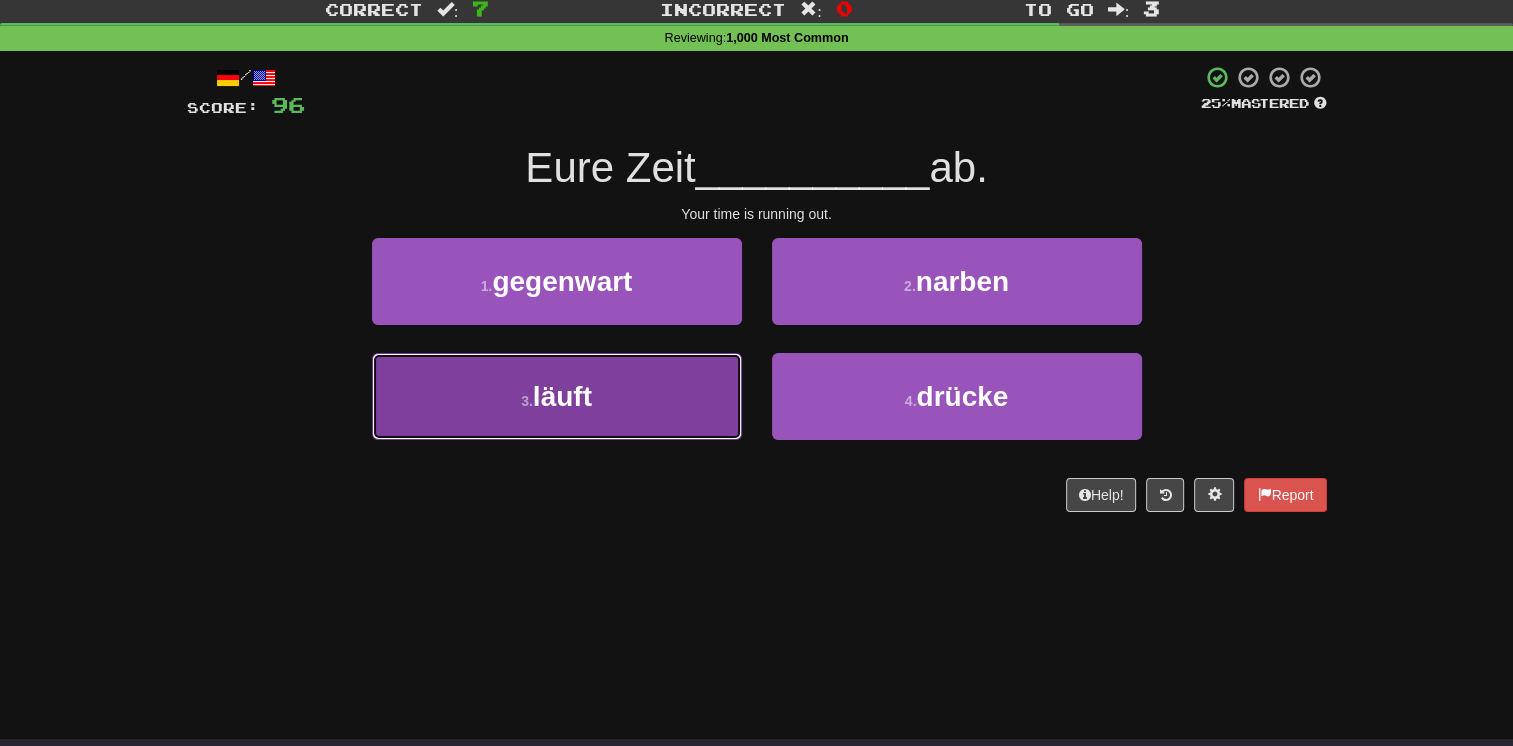 click on "3 .  läuft" at bounding box center (557, 396) 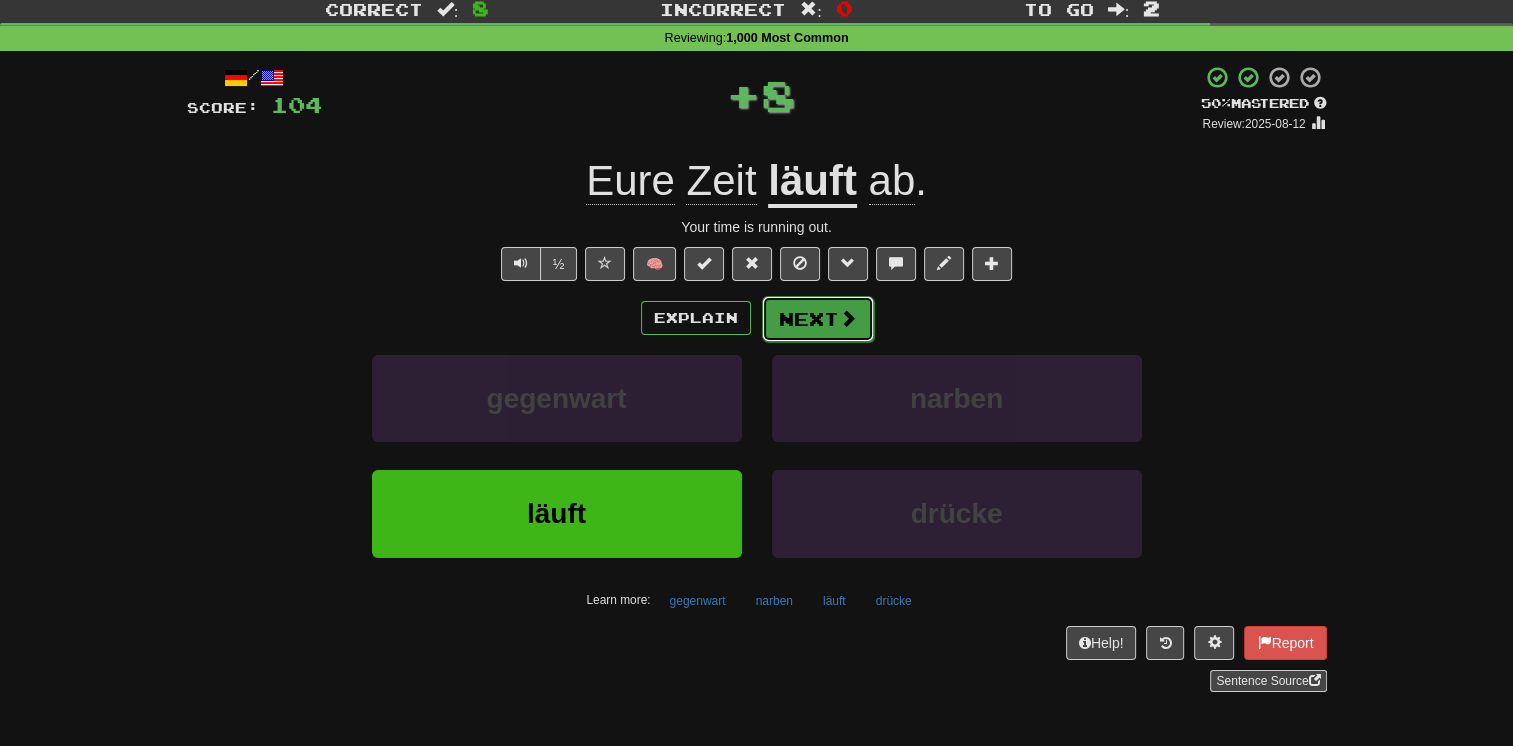 click on "Next" at bounding box center [818, 319] 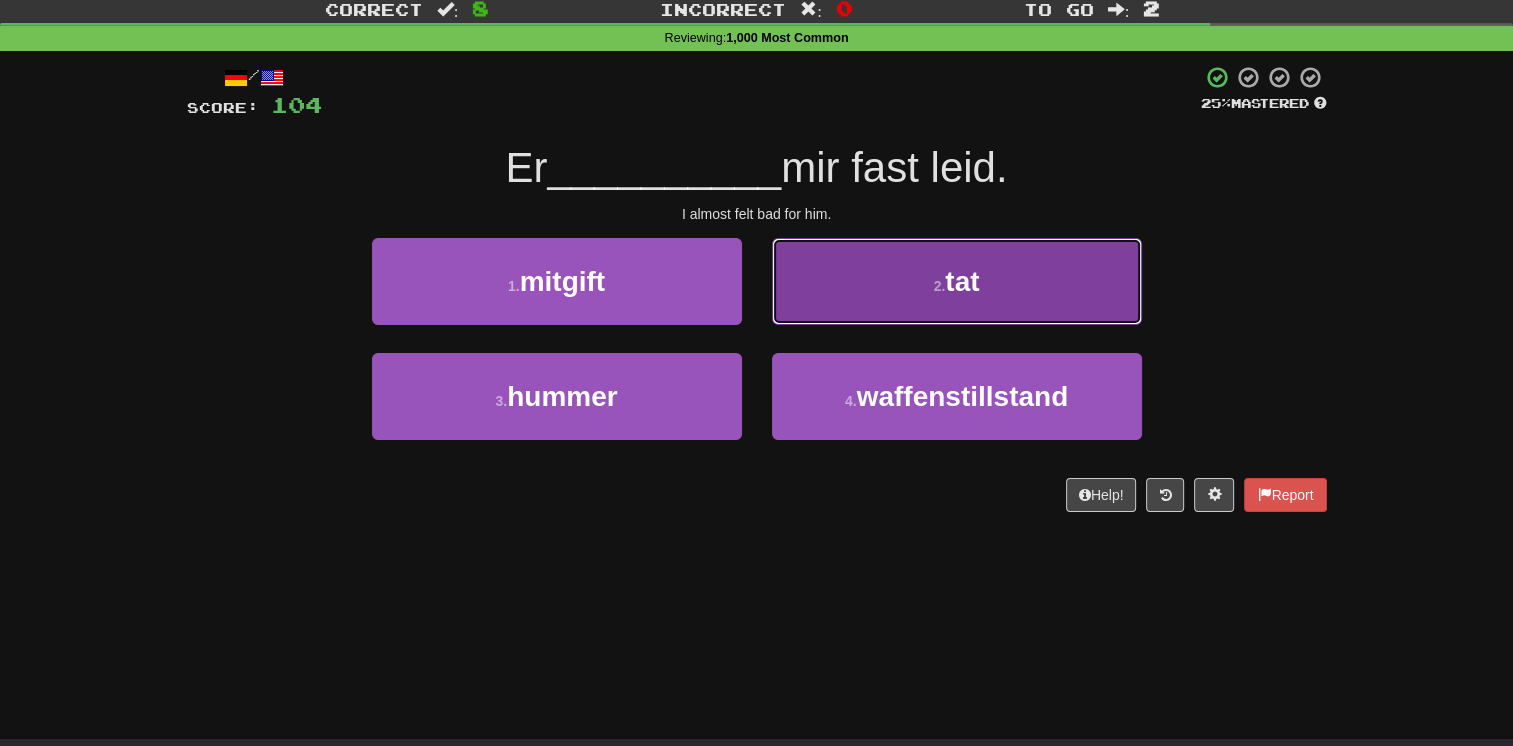 click on "2 .  tat" at bounding box center (957, 281) 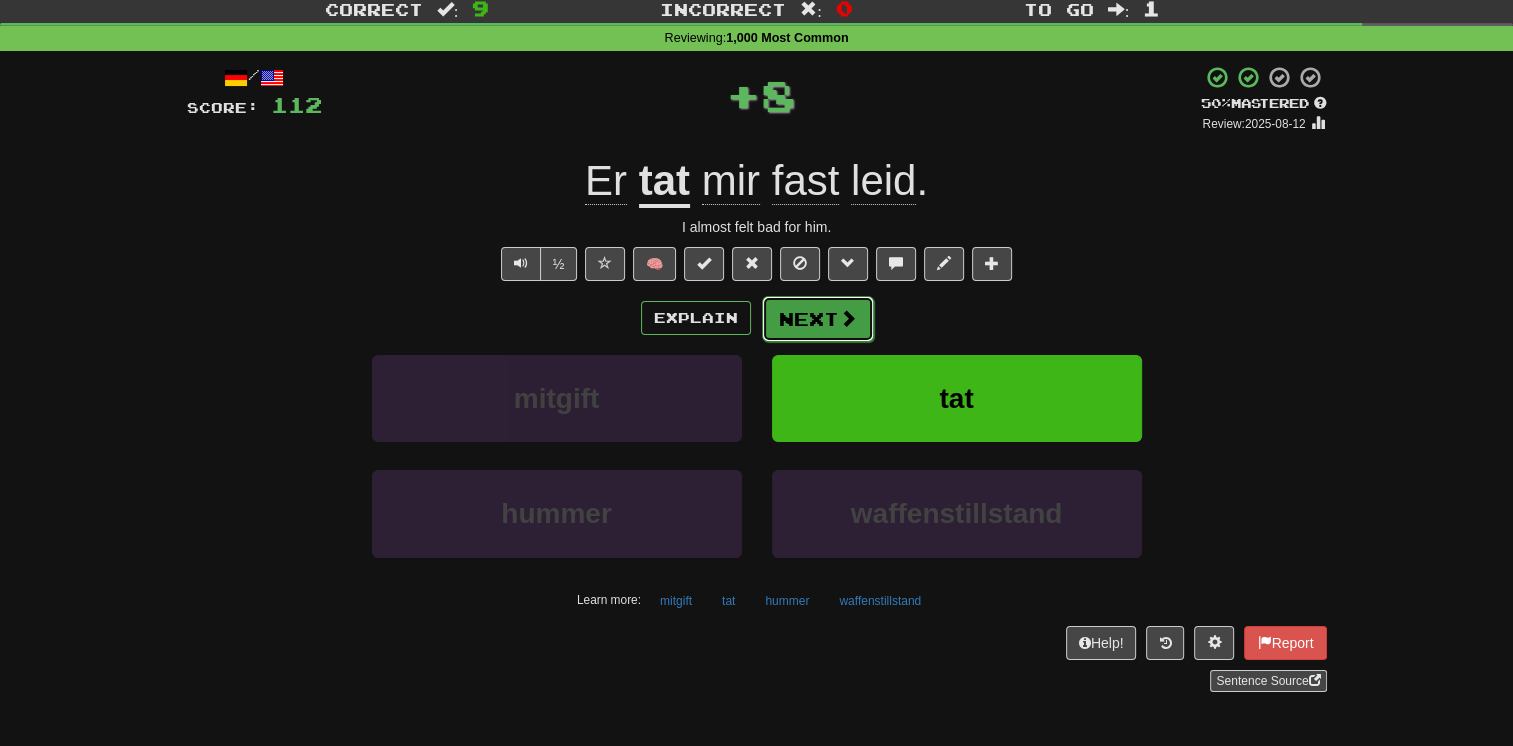 click on "Next" at bounding box center [818, 319] 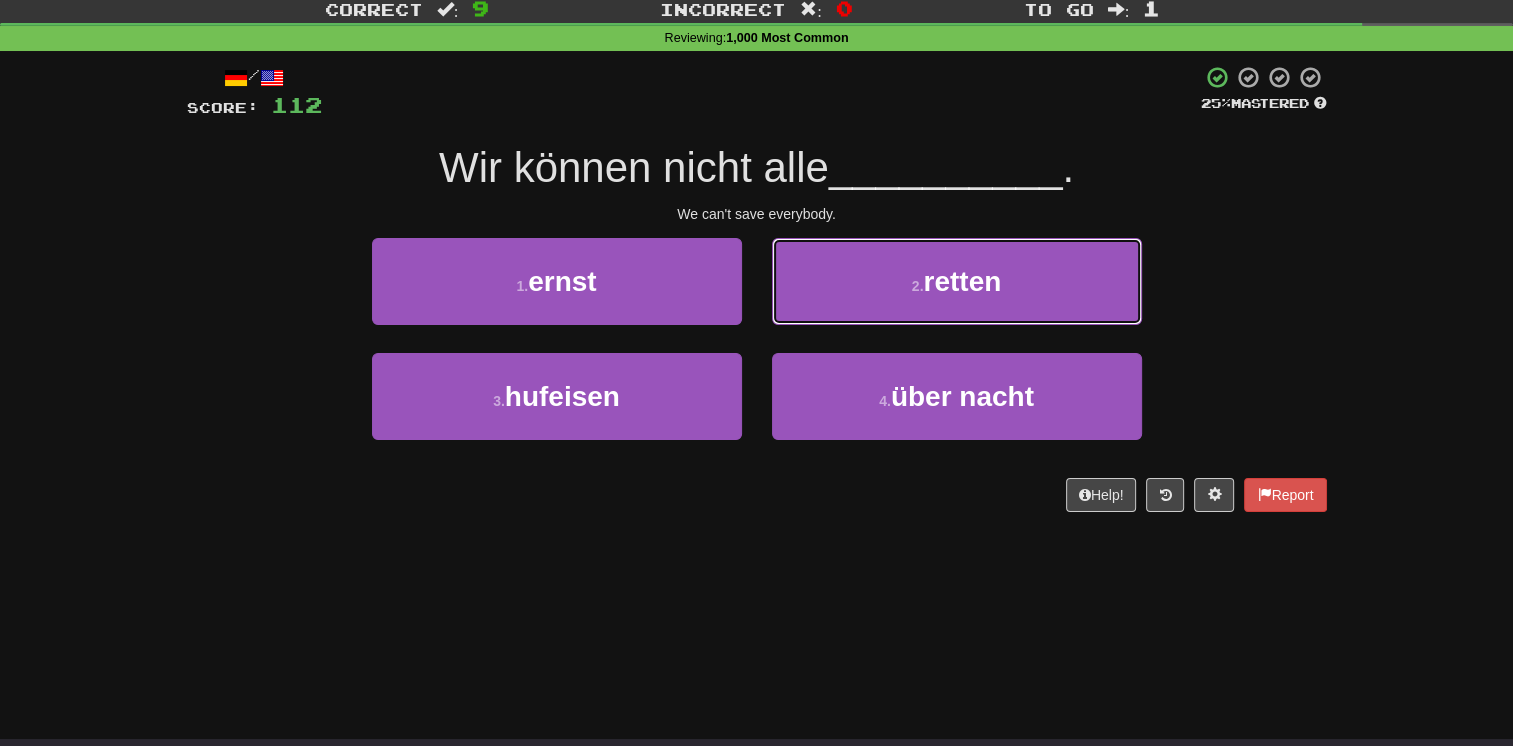 click on "2 .  retten" at bounding box center [957, 281] 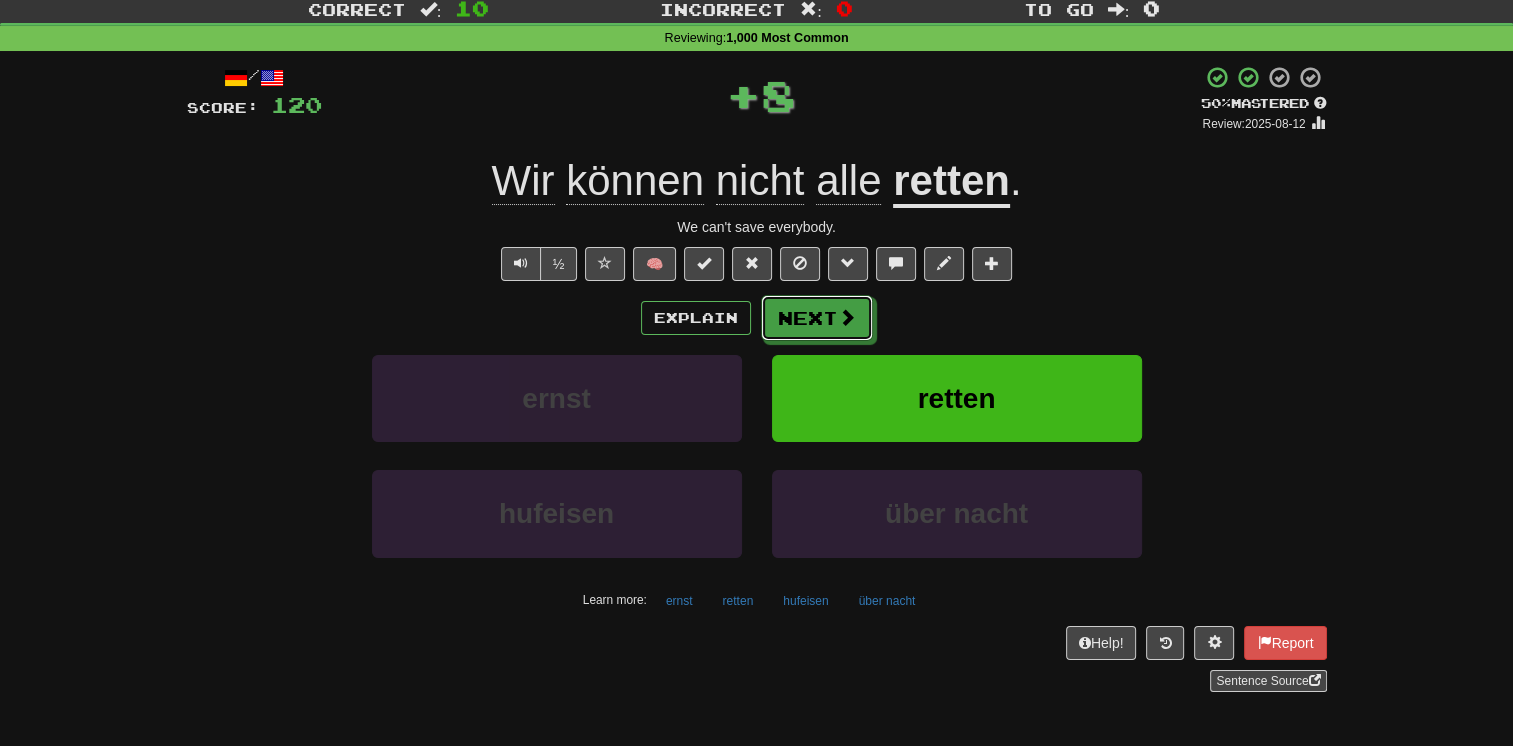 click on "Next" at bounding box center (817, 318) 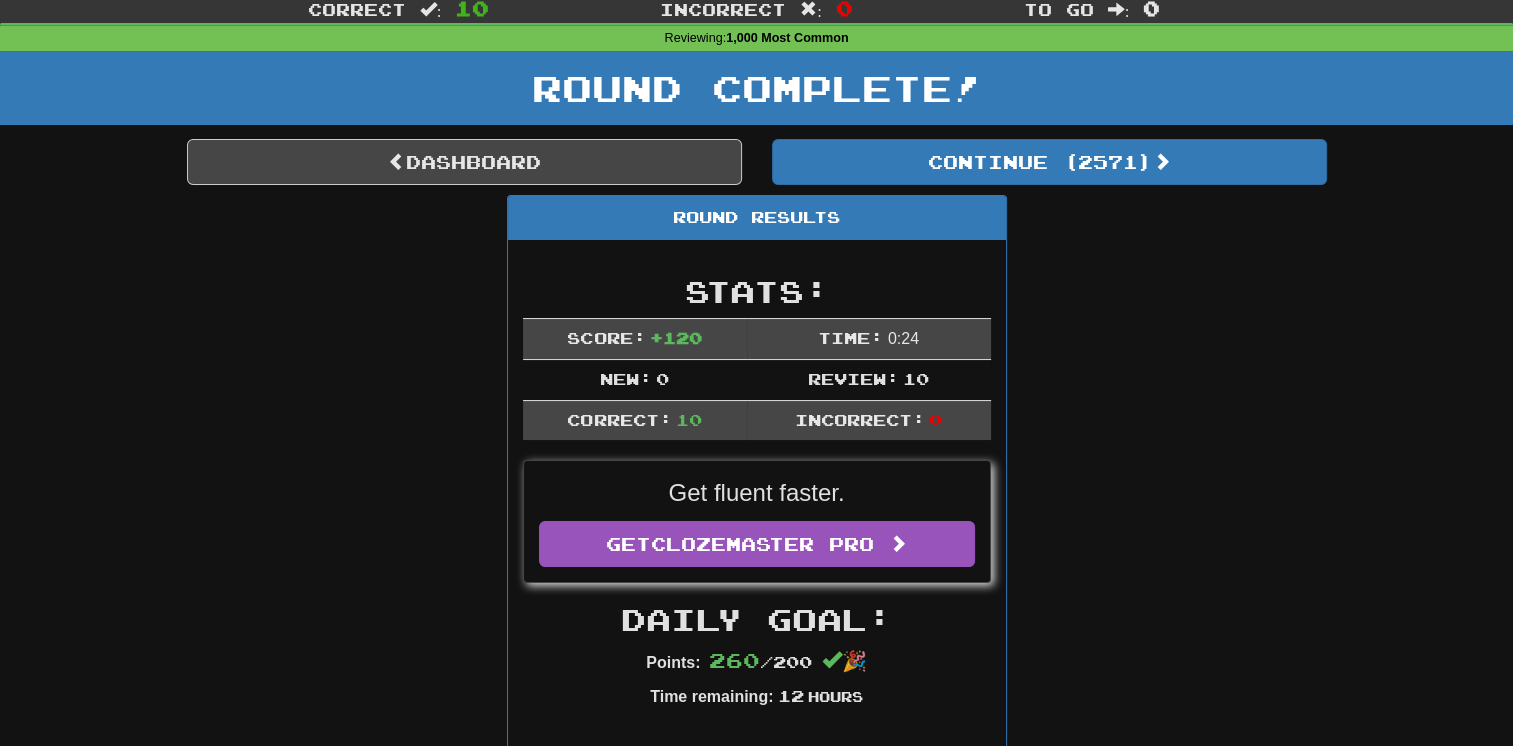 click on "Round Results Stats: Score:   + 120 Time:   0 : 24 New:   0 Review:   10 Correct:   10 Incorrect:   0 Get fluent faster. Get  Clozemaster Pro   Daily Goal: Points:   260  /  200  🎉 Time remaining: 12   Hours Progress: 1,000 Most Common Playing:  2,842  /  4,187 67.877% Mastered:  952  /  4,187 + 2 22.689% 22.737% Ready for Review:  2571  /  Level:  114 5,425  points to level  115  - keep going! Ranked:  348 th  this week ( 8  points to  347 th ) Sentences:  Report Sorge  dafür, dass du kommst. Make sure you'll come.  Report Ich sehe das  Buch . I see the book.  Report Ich kann  überall  schlafen. I can sleep anywhere.  Report Lasst  uns mit dem Auto fahren. Let's go by car.  Report Diese  Nachricht  ist zu schön, um wahr zu sein. This news is too good to be true.  Report Ich  gebe  zu, dass er recht hat. I admit that he is right.  Report Ich kann mich nicht  erinnern , wann ich das letzte Mal so glücklich gewesen bin. I can't remember the last time I was this happy.  Report Eure Zeit  läuft  ab. Er  ." at bounding box center [757, 1225] 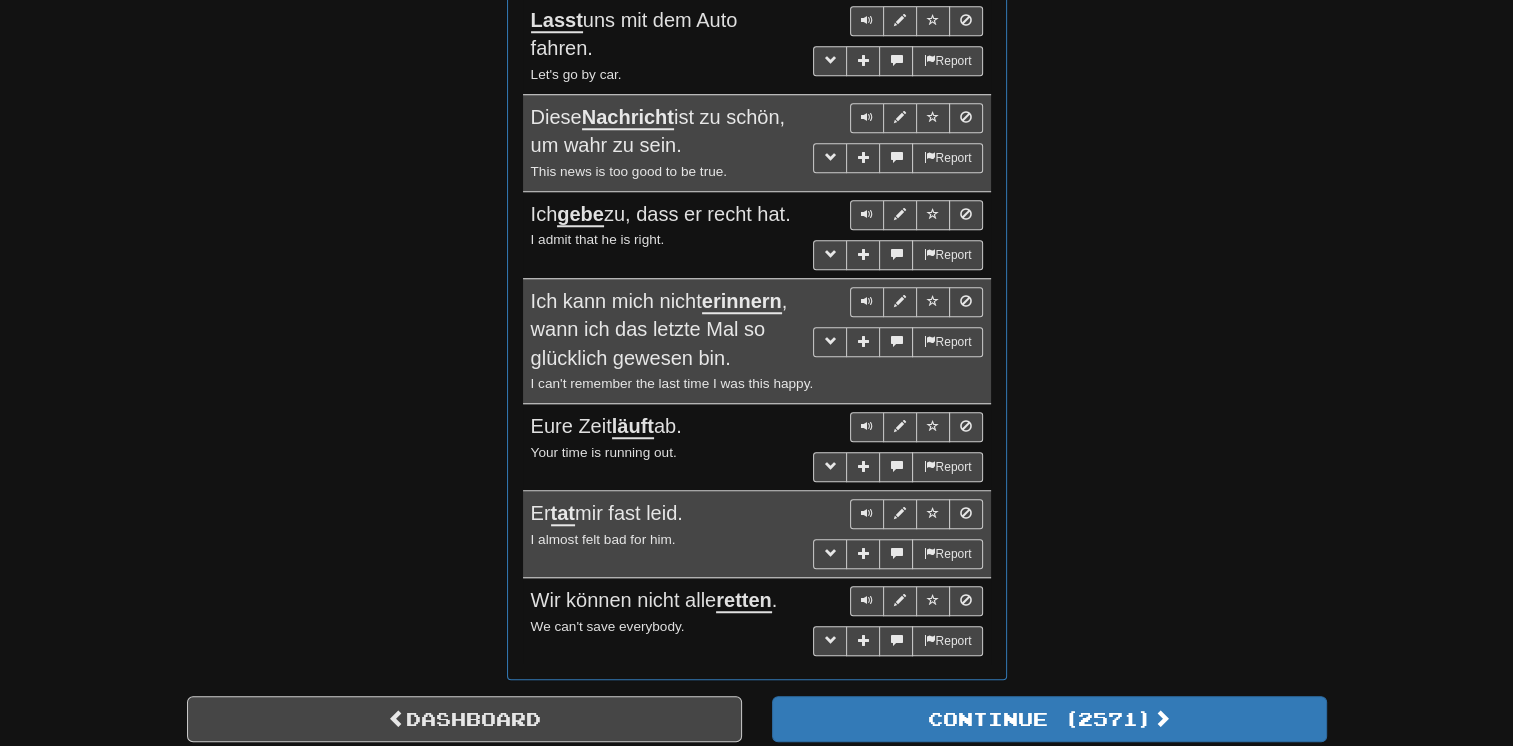 scroll, scrollTop: 1657, scrollLeft: 0, axis: vertical 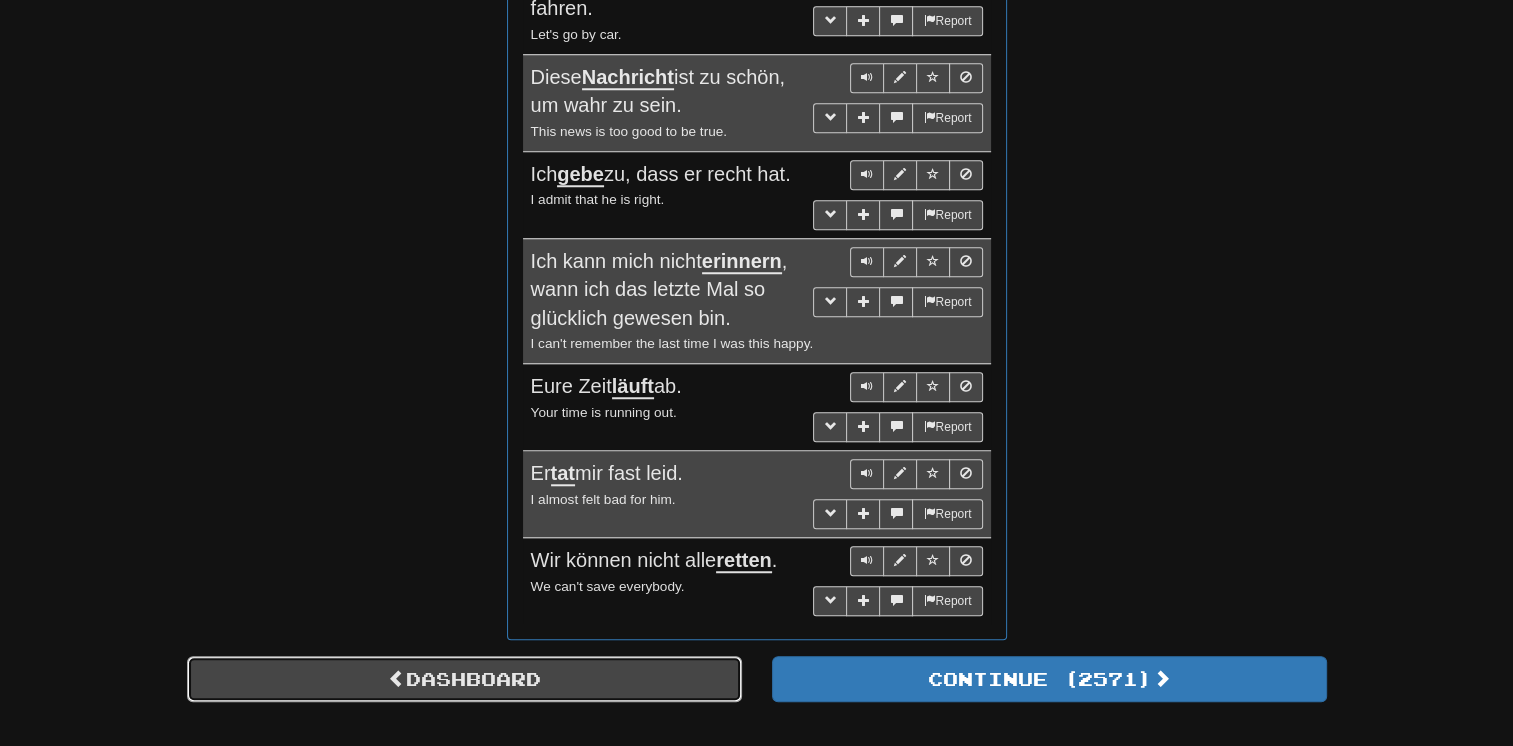 click on "Dashboard" at bounding box center (464, 679) 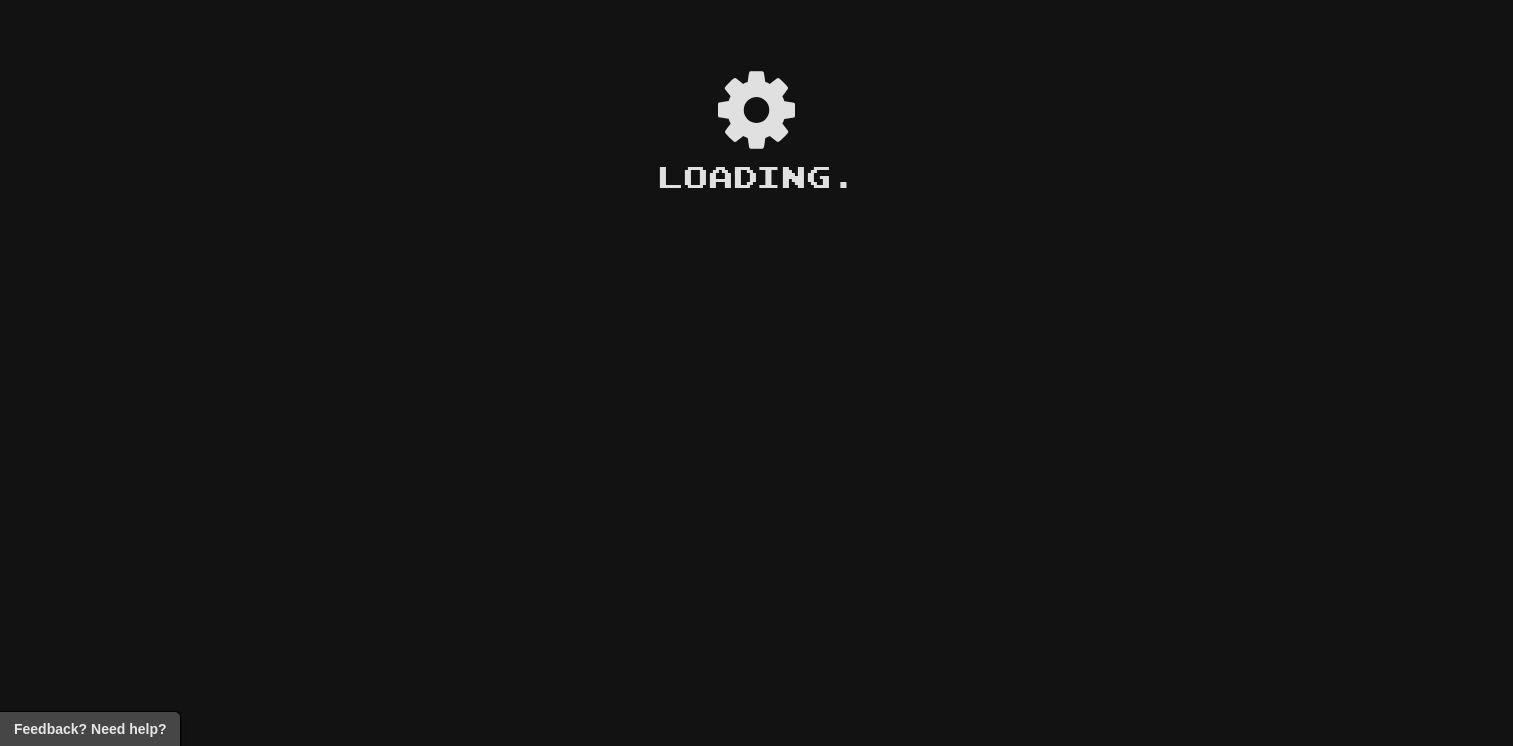 scroll, scrollTop: 0, scrollLeft: 0, axis: both 